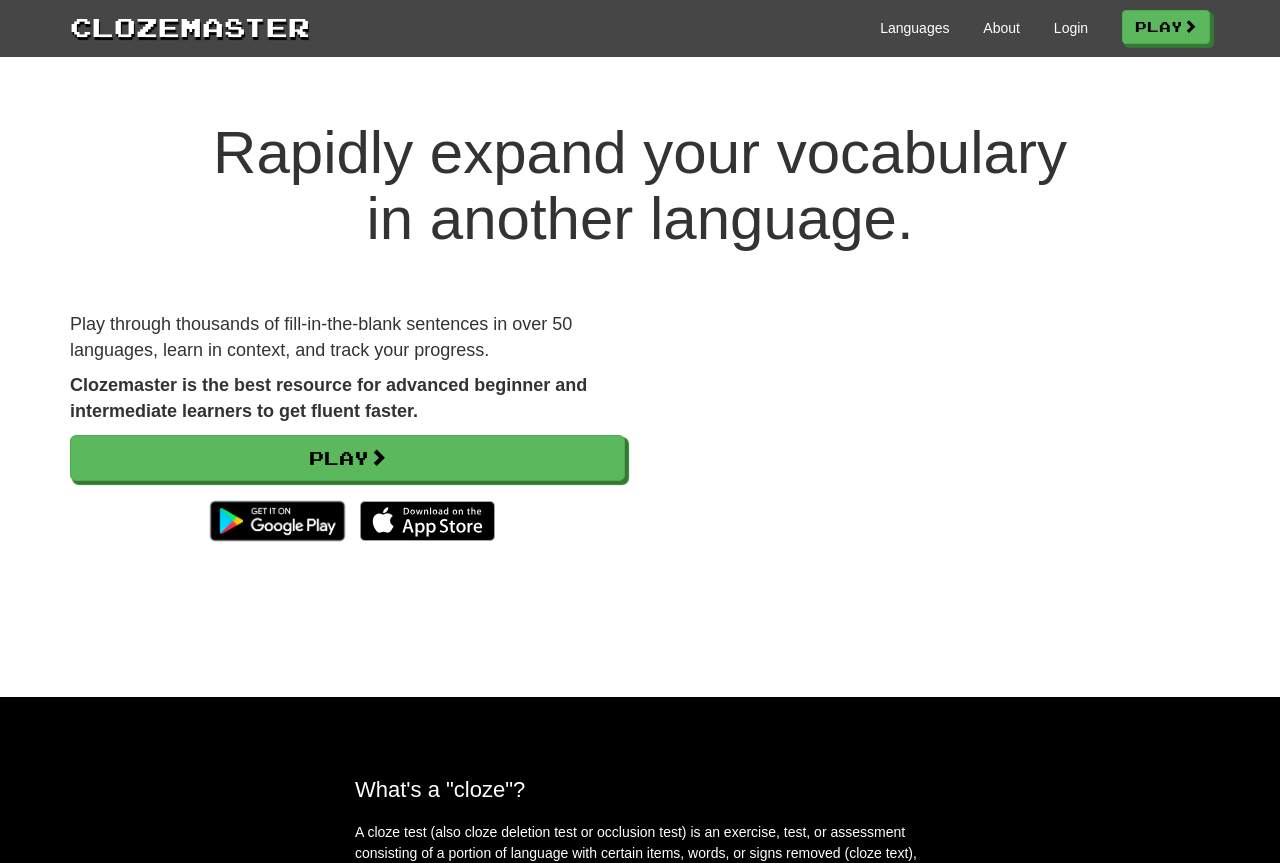 scroll, scrollTop: 0, scrollLeft: 0, axis: both 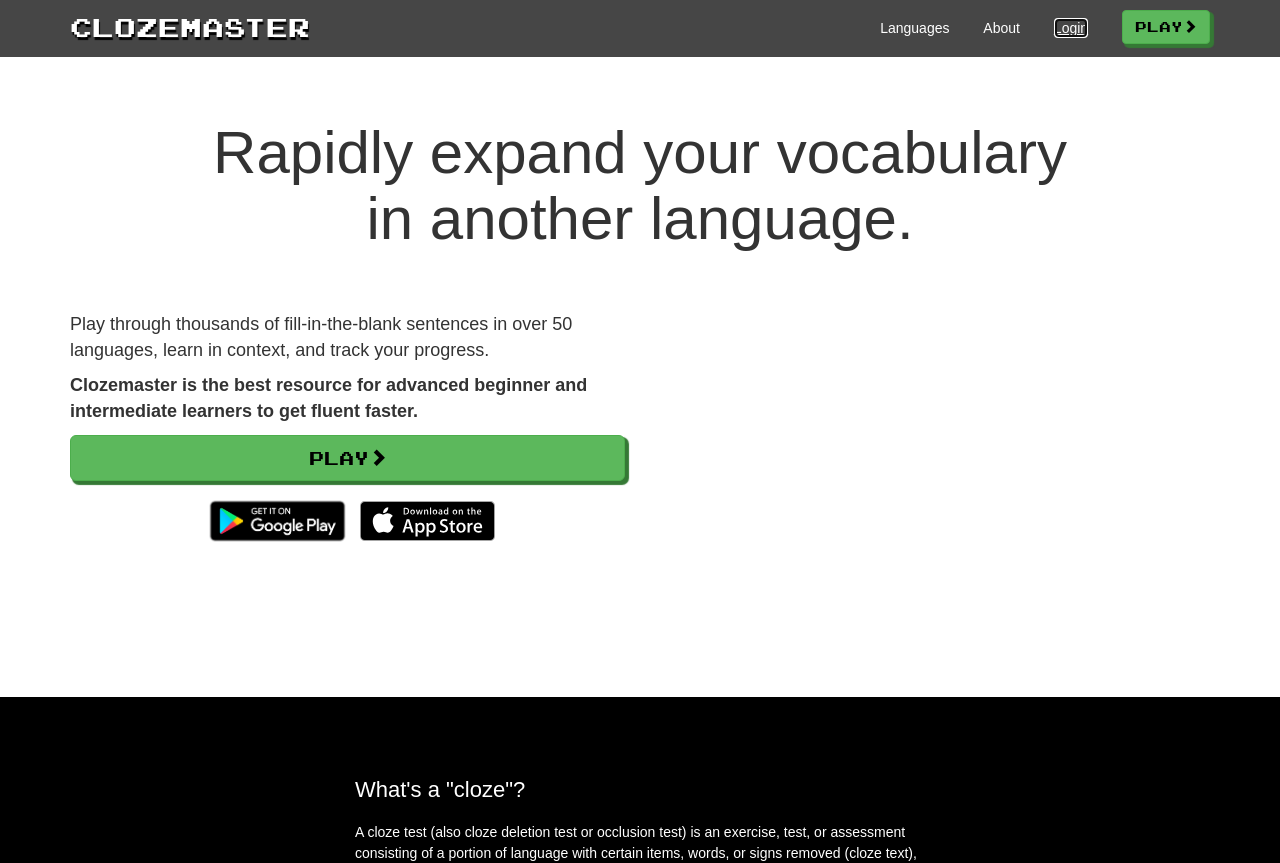 click on "Login" at bounding box center [1071, 28] 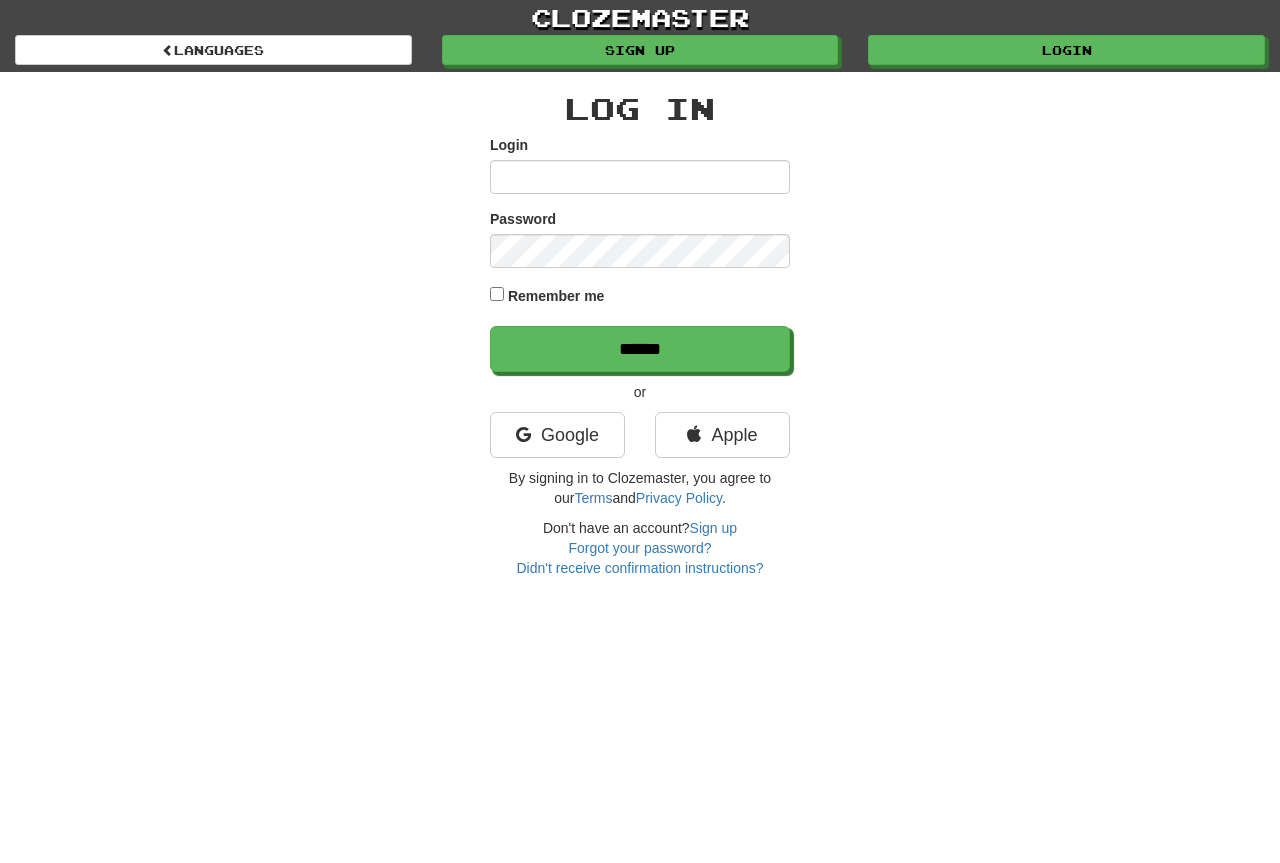 scroll, scrollTop: 0, scrollLeft: 0, axis: both 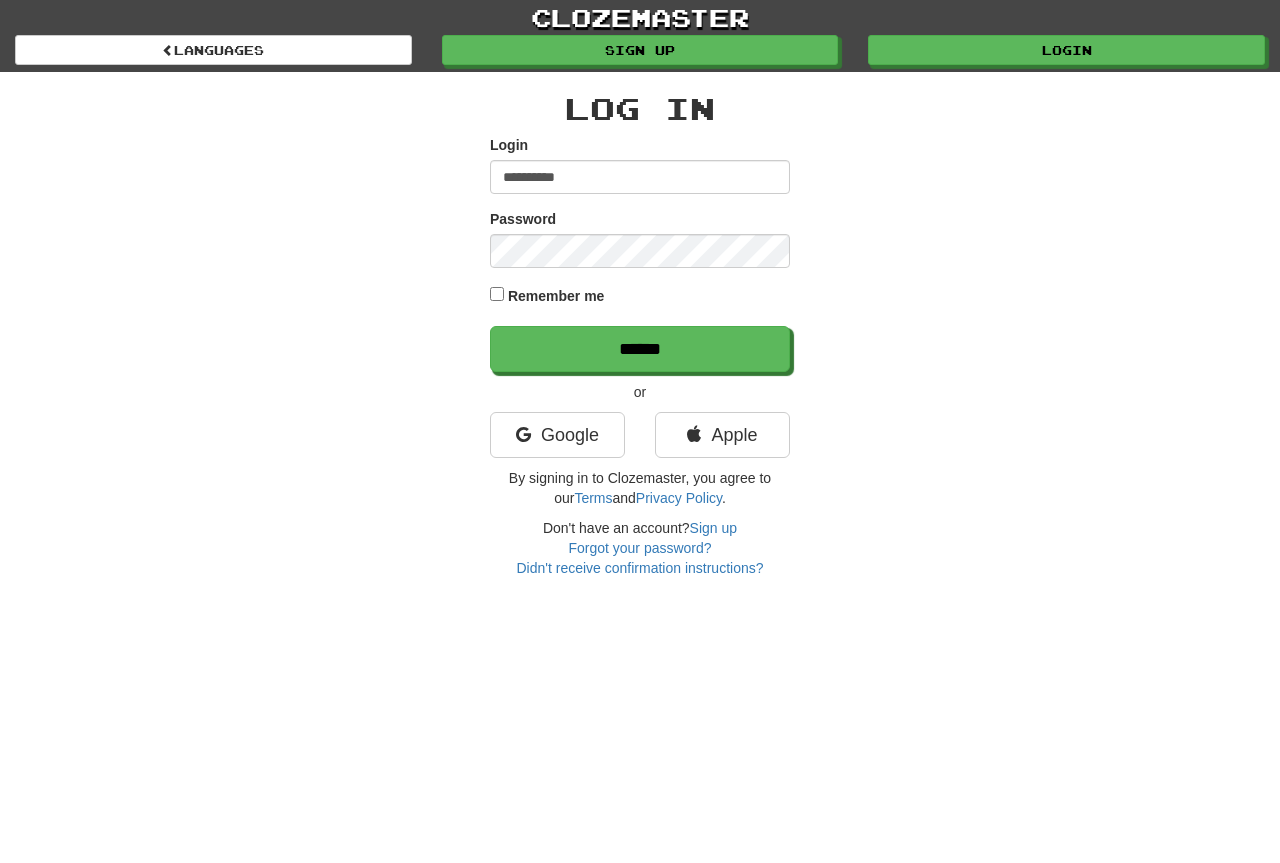 type on "**********" 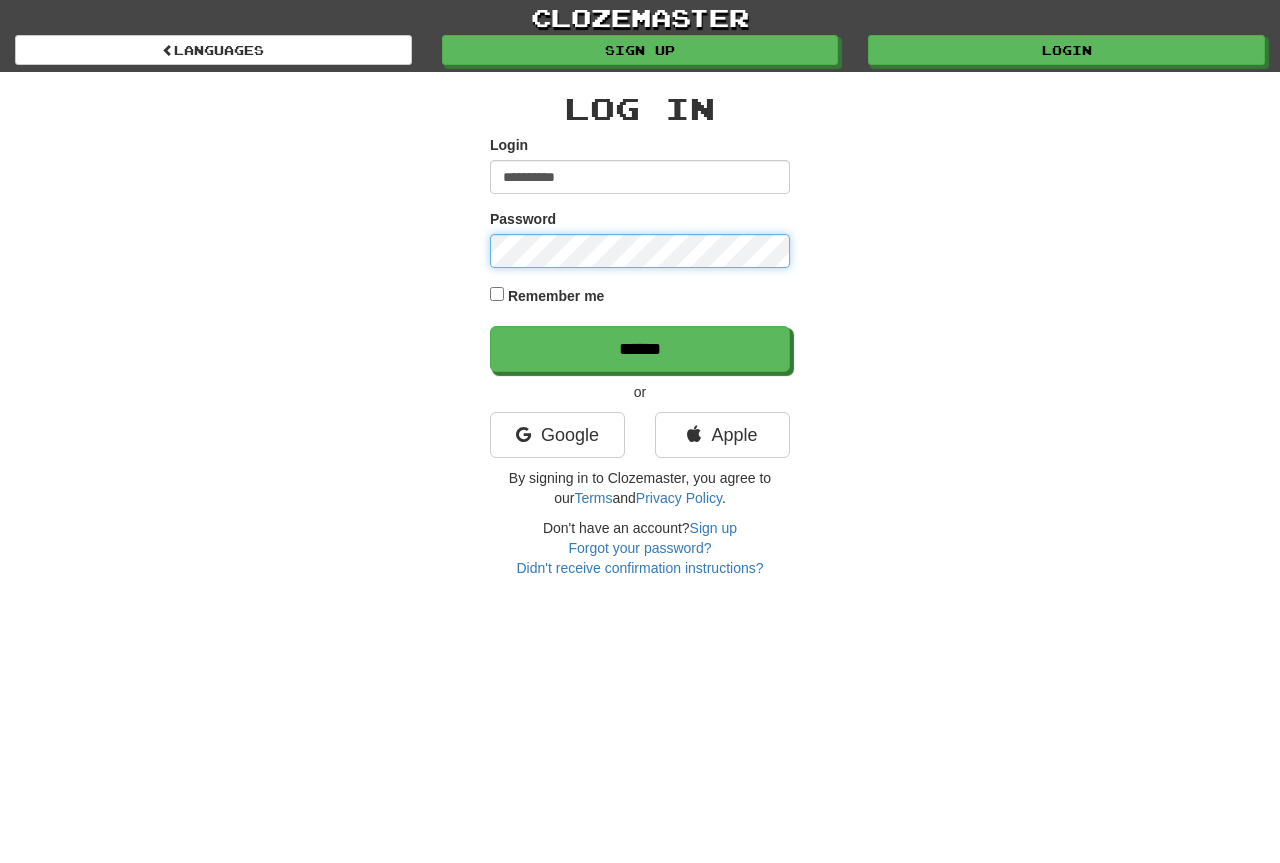click on "******" at bounding box center (640, 349) 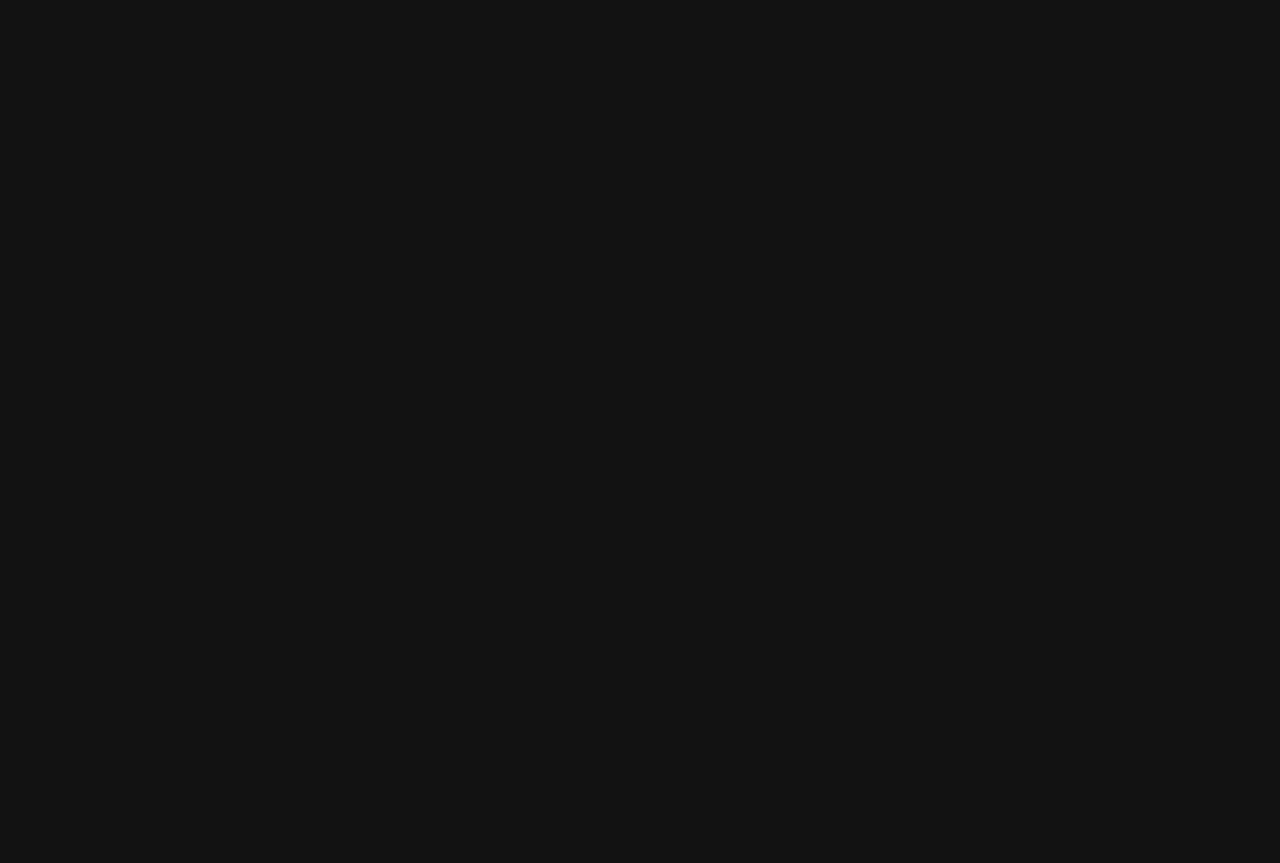 scroll, scrollTop: 0, scrollLeft: 0, axis: both 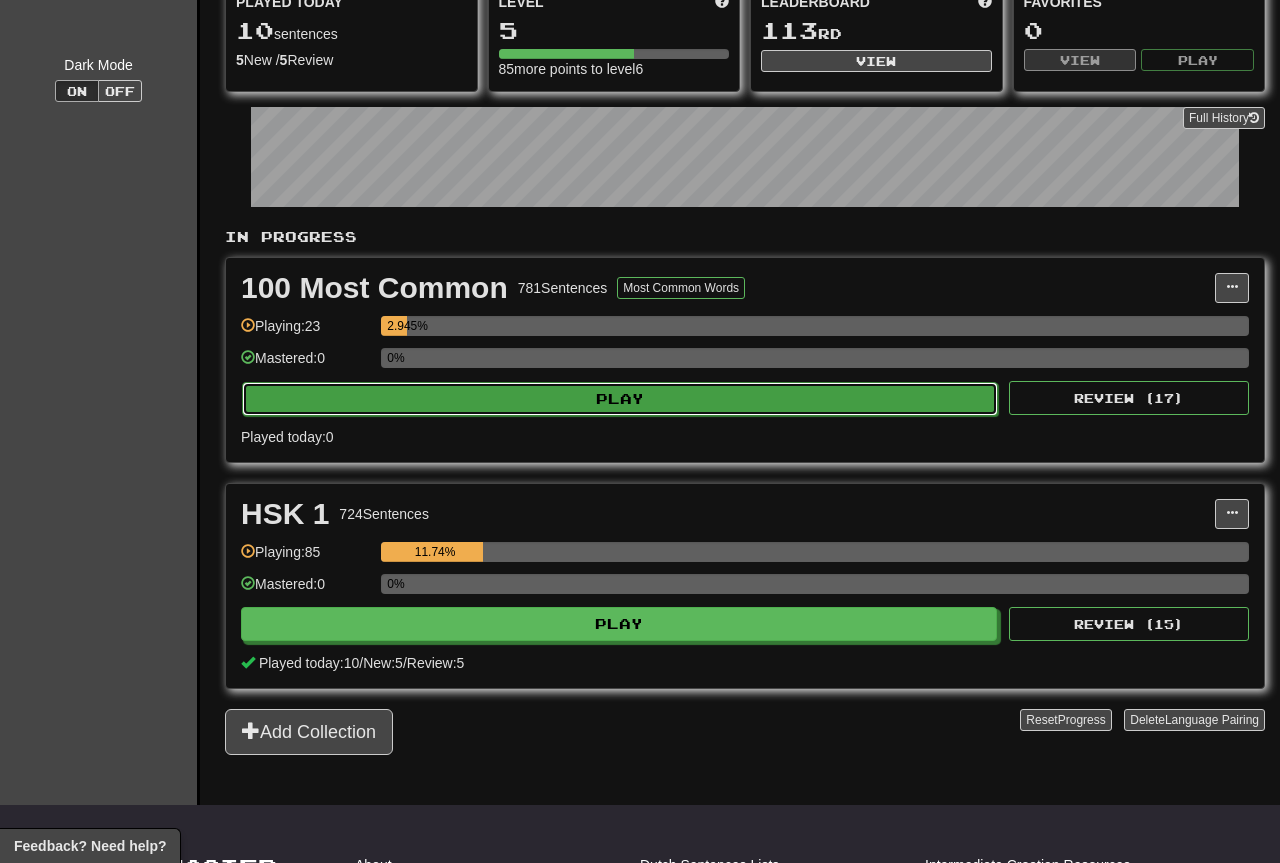 click on "Play" at bounding box center [620, 399] 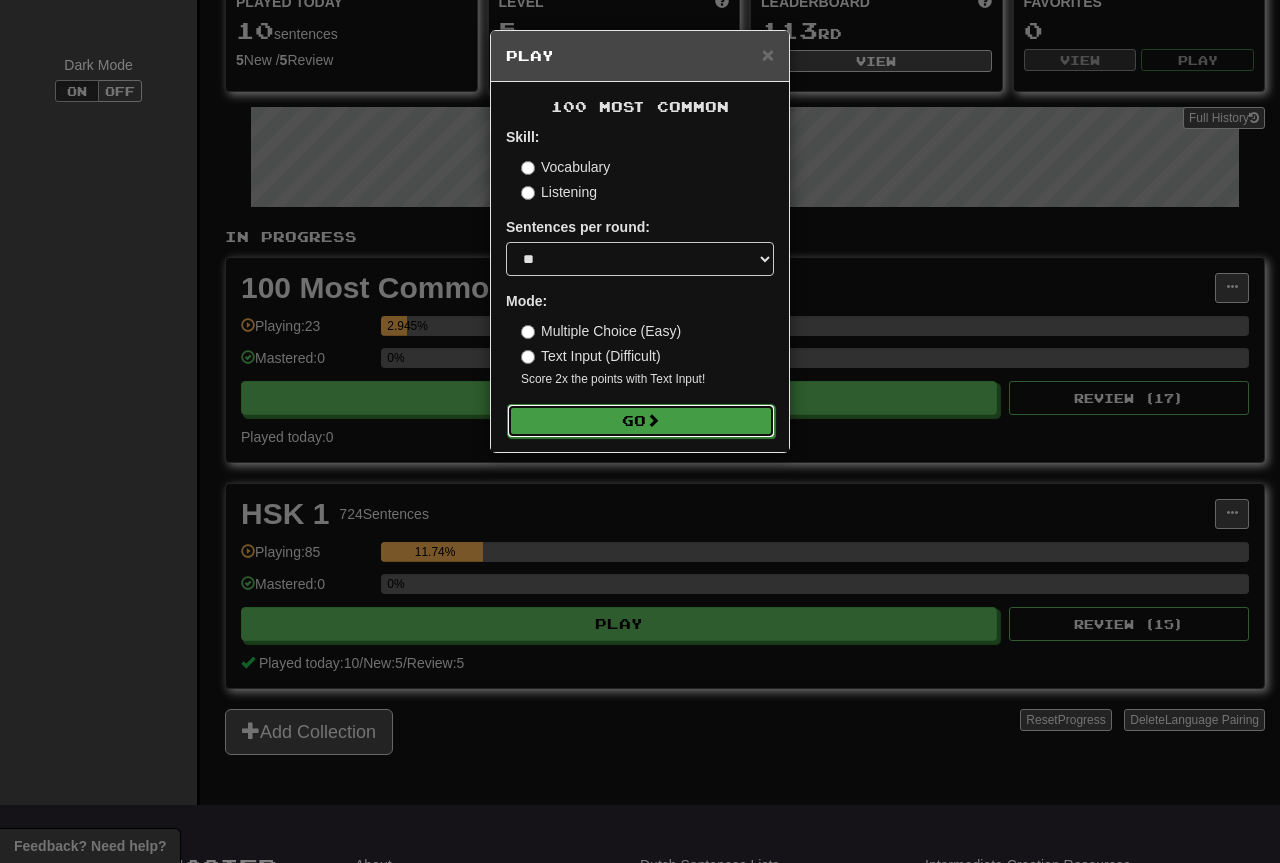 click at bounding box center [653, 420] 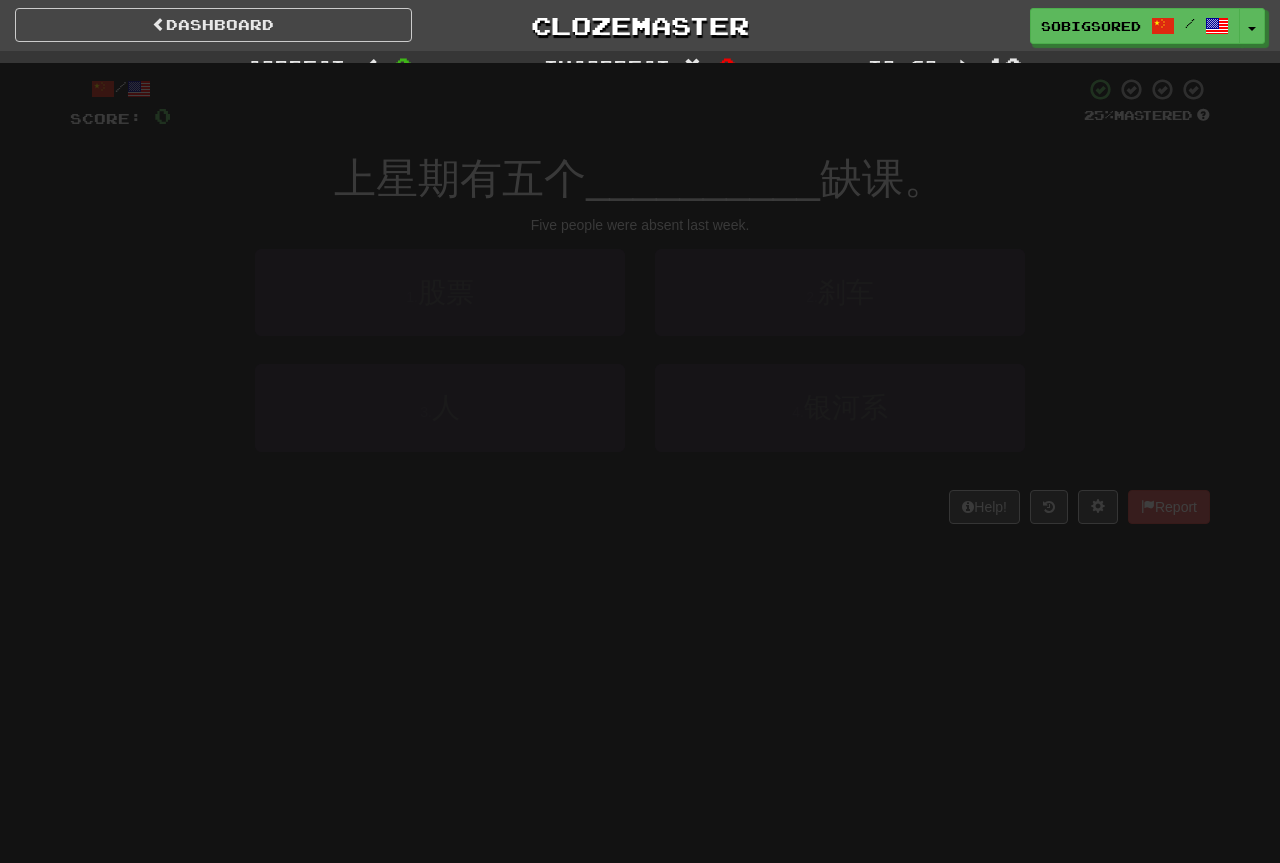 scroll, scrollTop: 0, scrollLeft: 0, axis: both 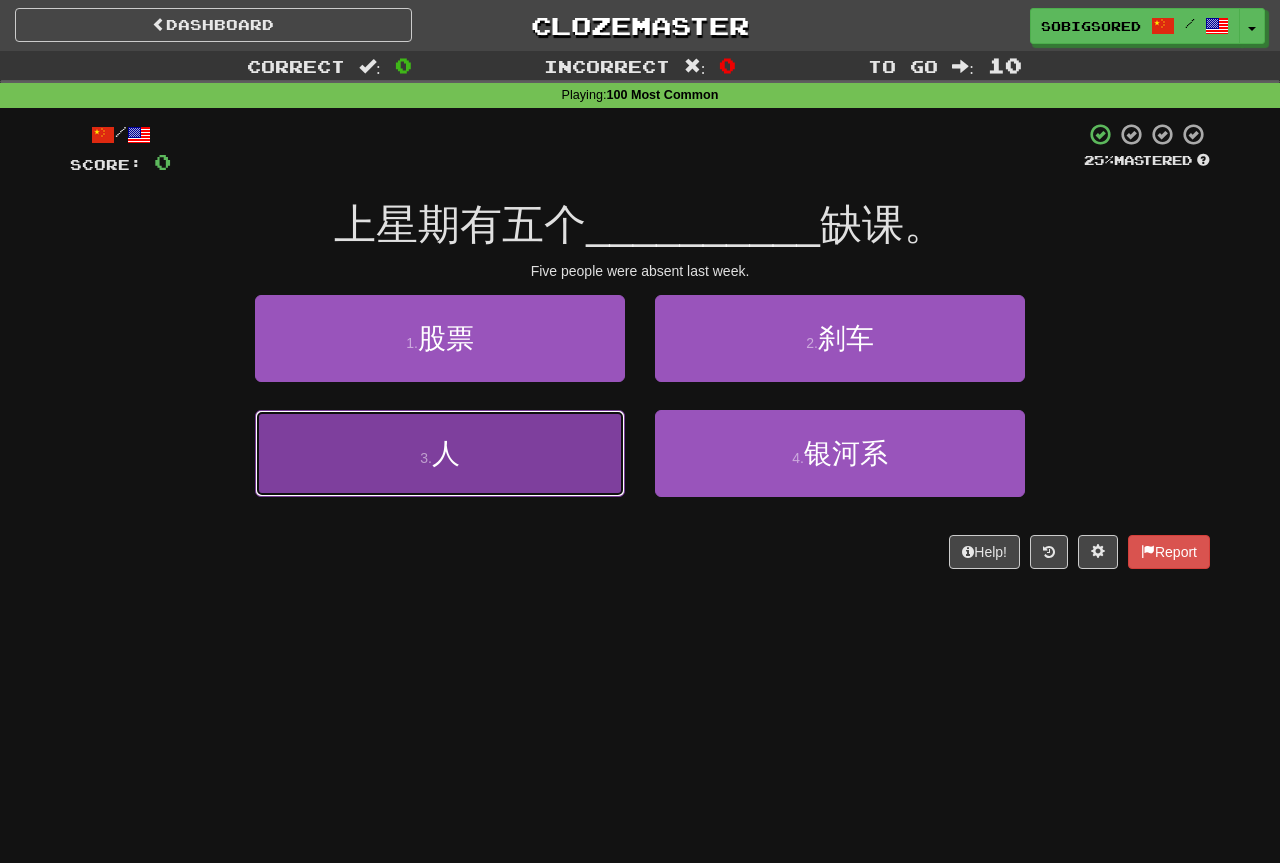 click on "3 .  人" at bounding box center (440, 453) 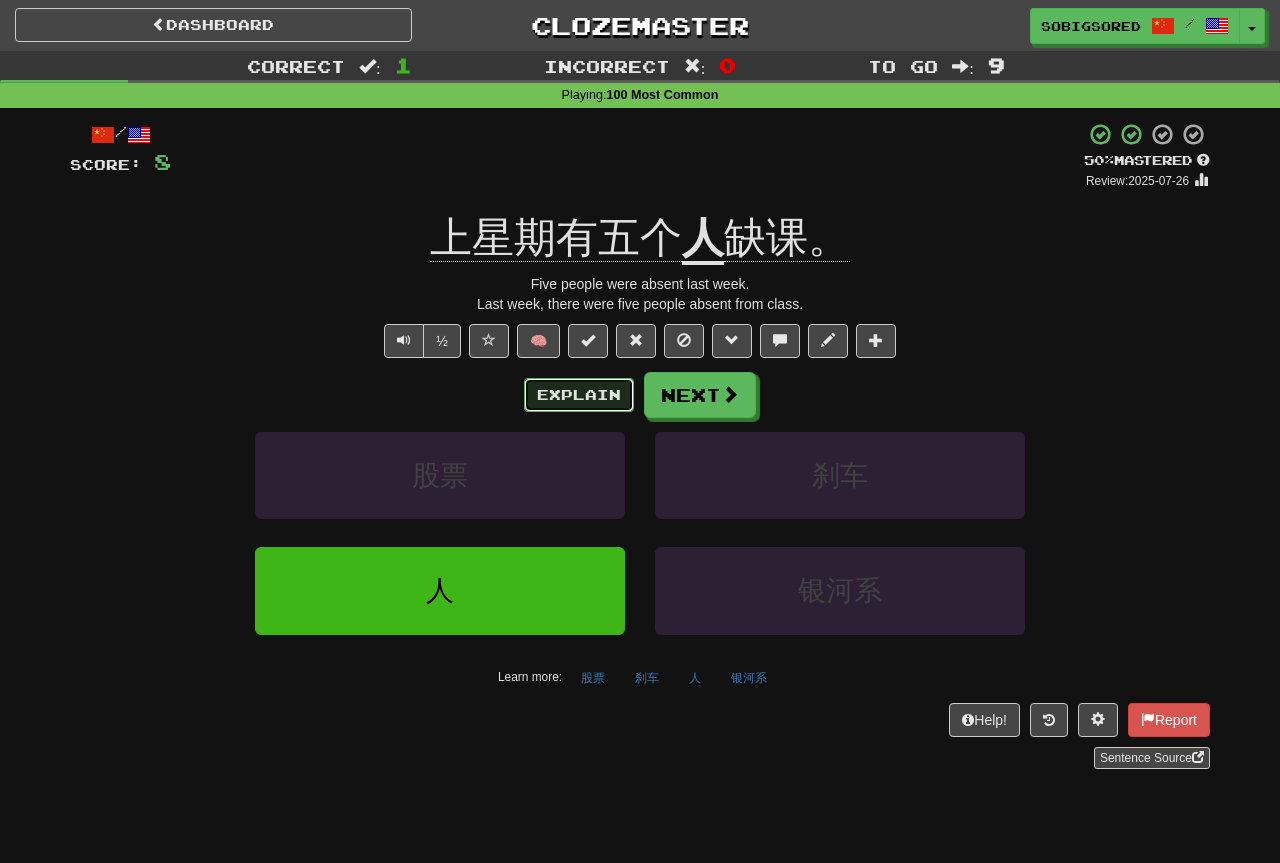 click on "Explain" at bounding box center (579, 395) 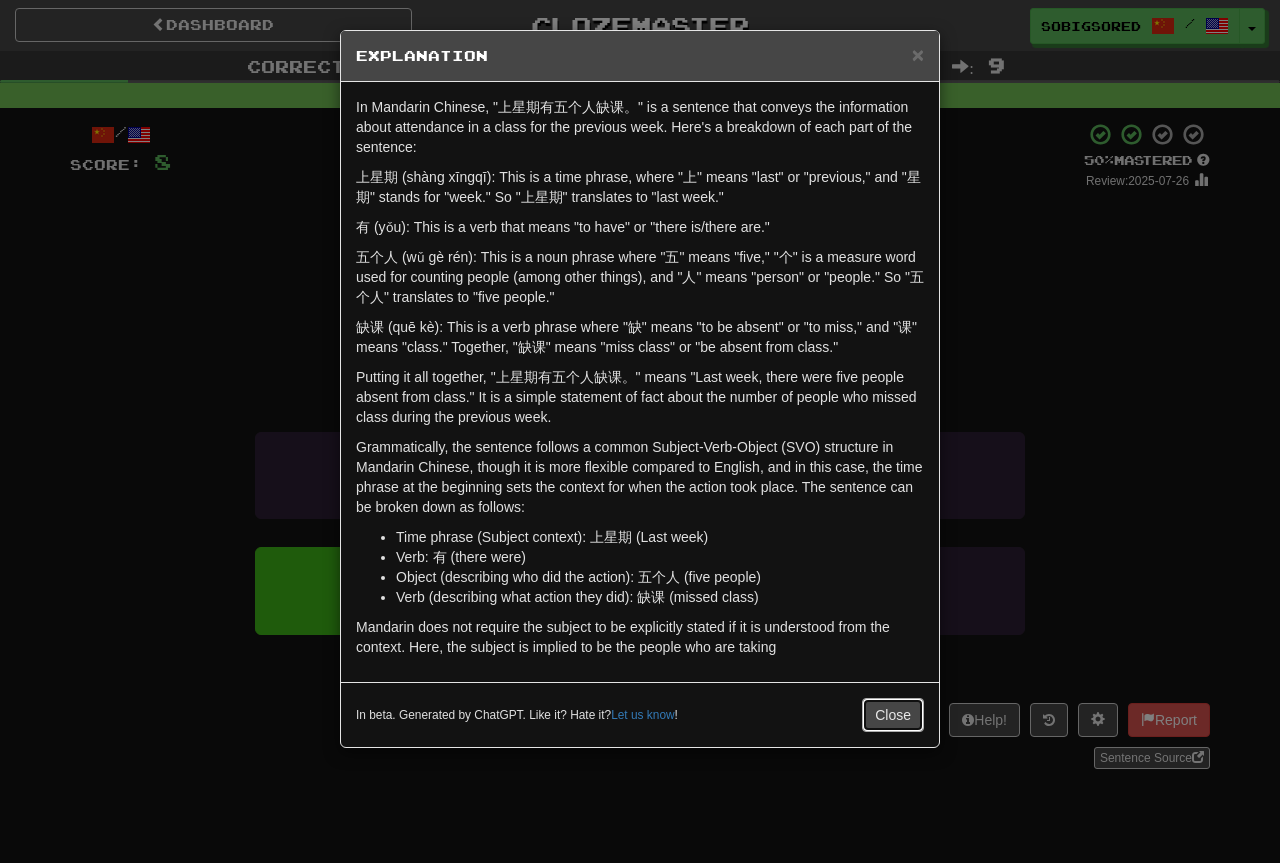 click on "Close" at bounding box center [893, 715] 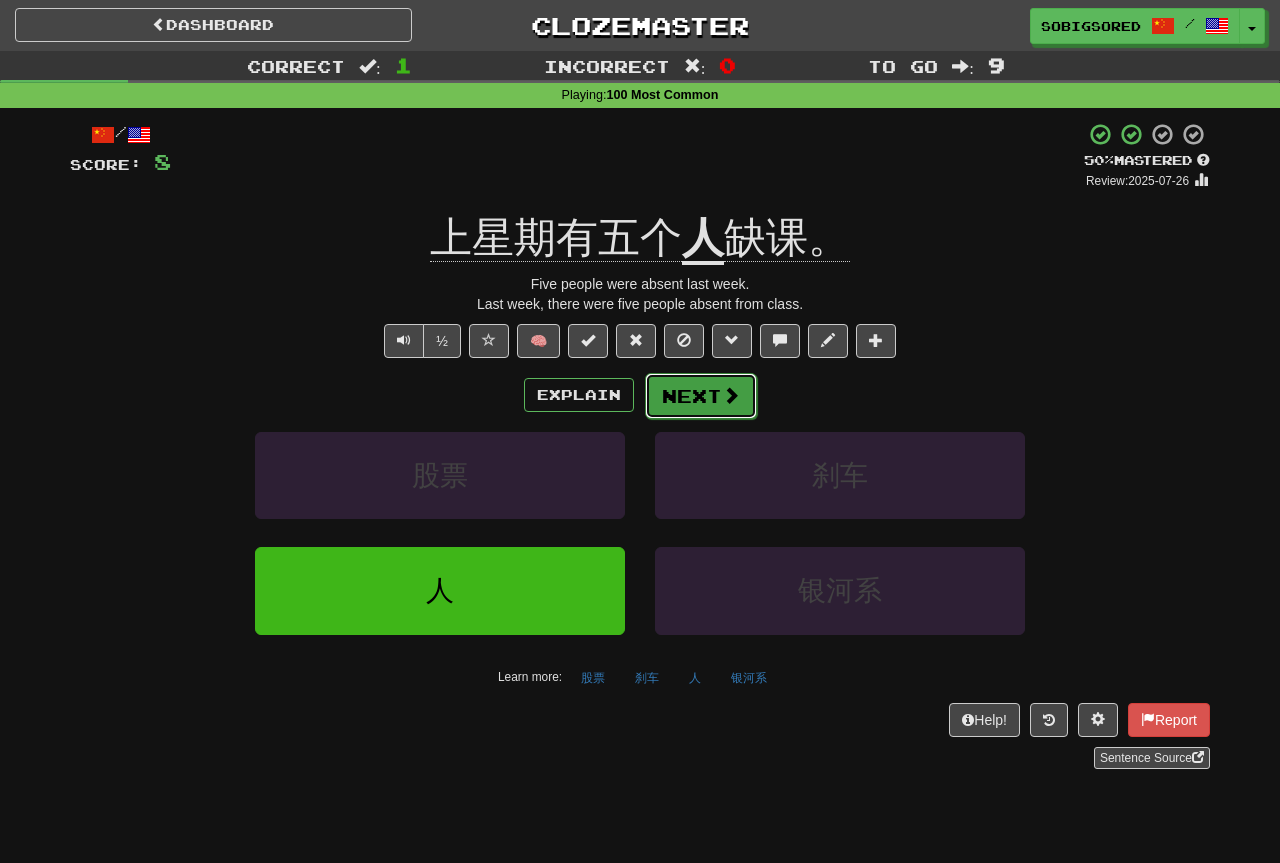 click on "Next" at bounding box center [701, 396] 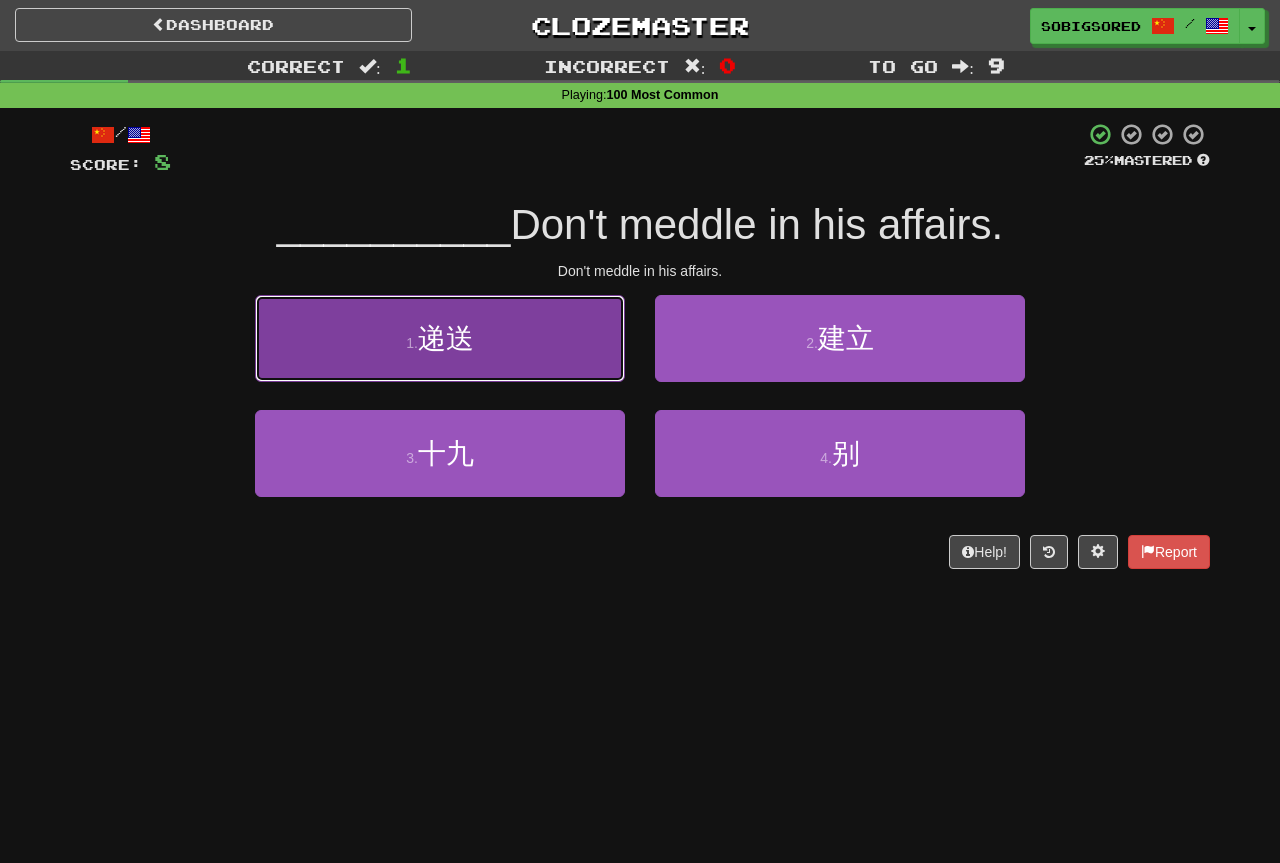 click on "1 .  递送" at bounding box center (440, 338) 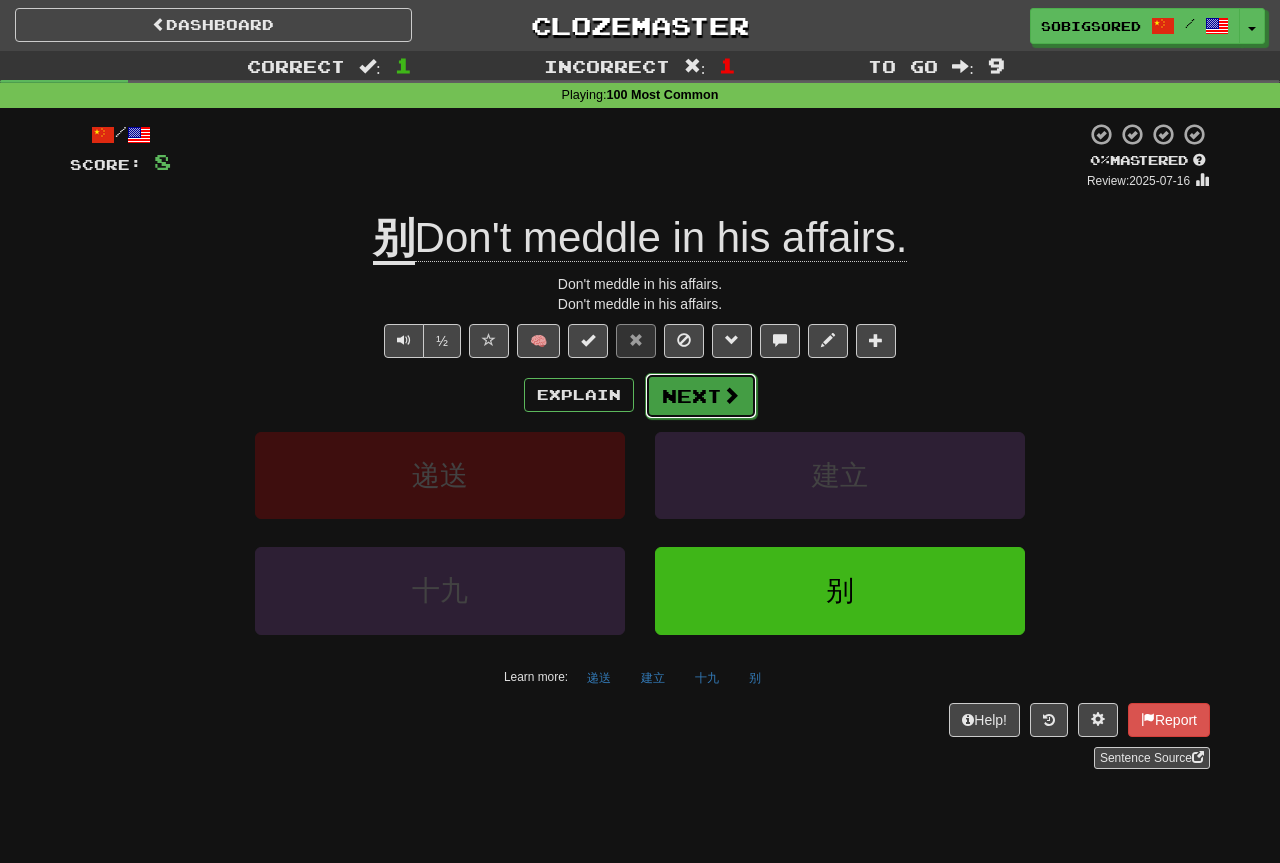 click at bounding box center [731, 395] 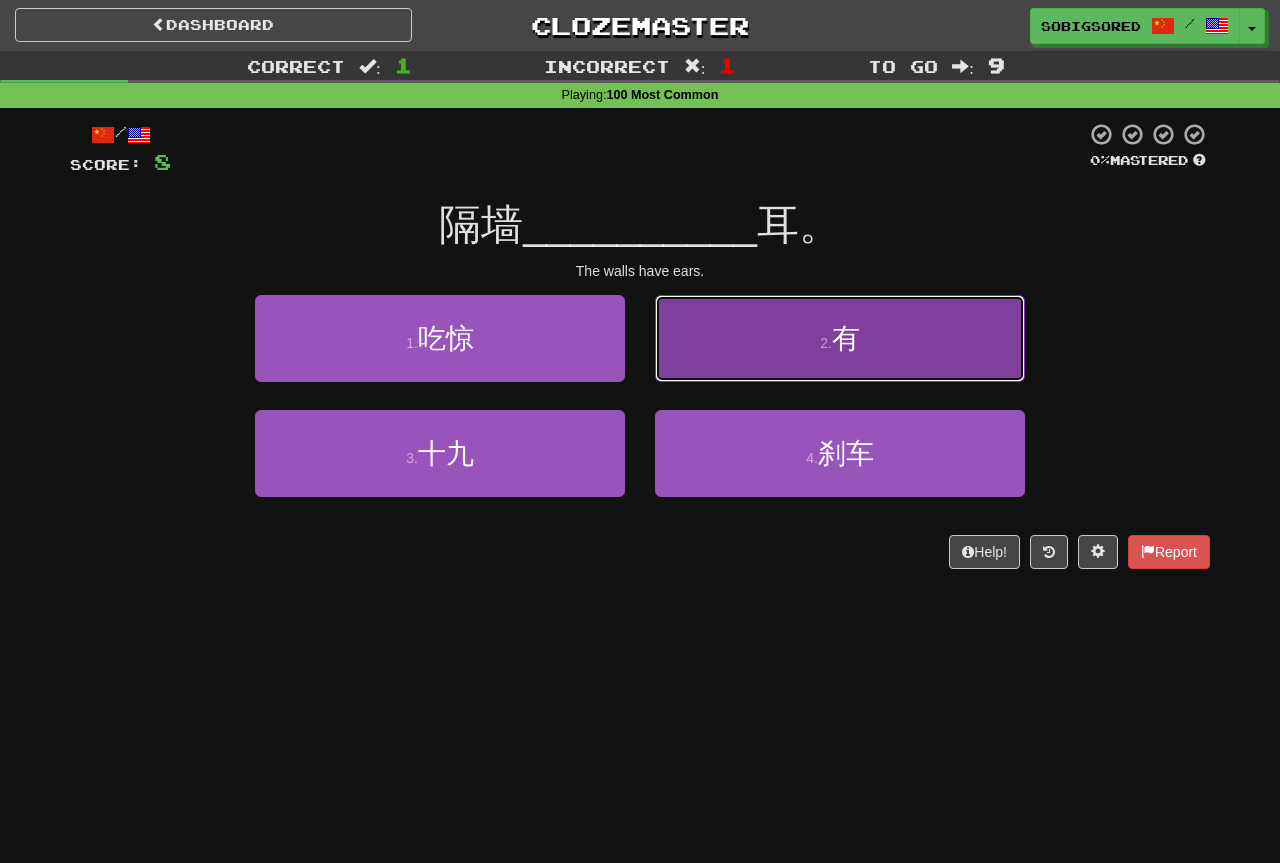 click on "有" at bounding box center [846, 338] 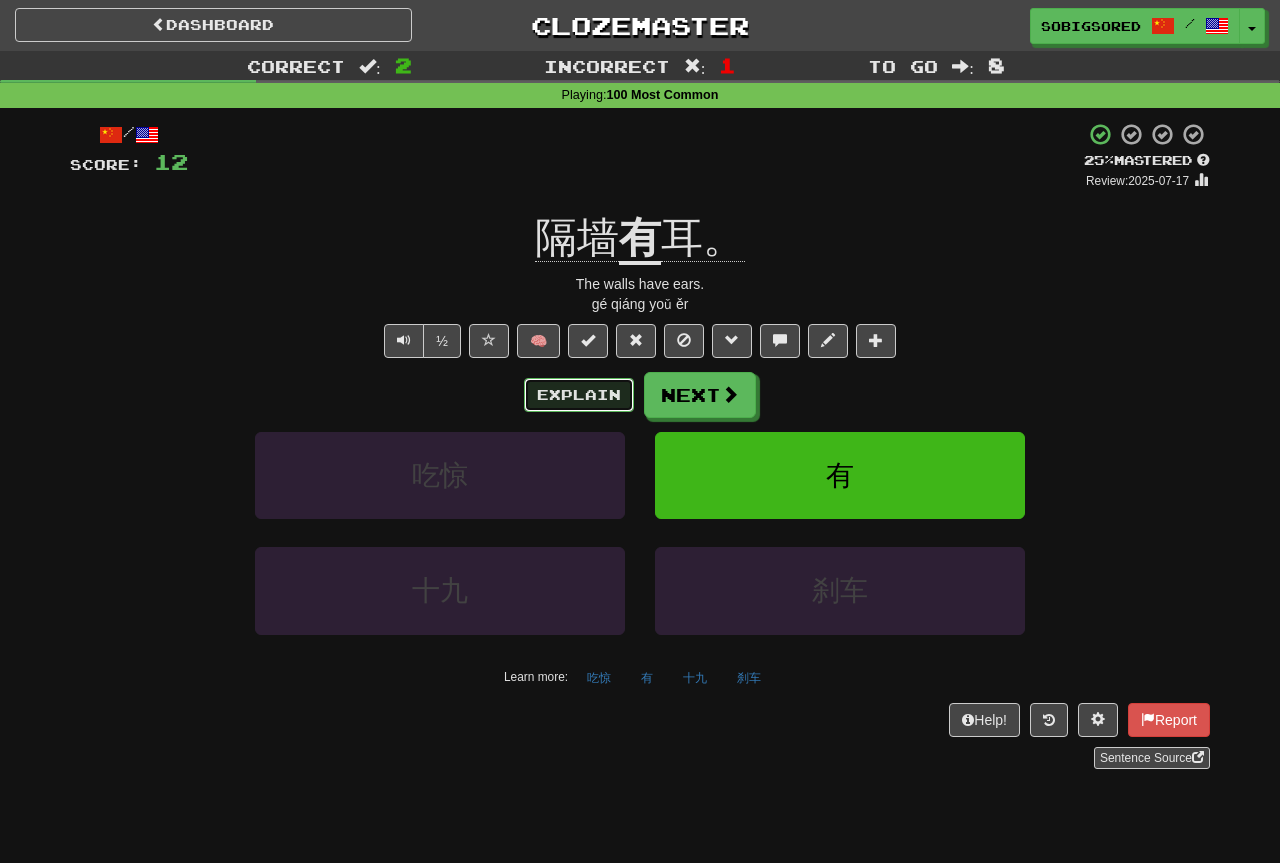 click on "Explain" at bounding box center (579, 395) 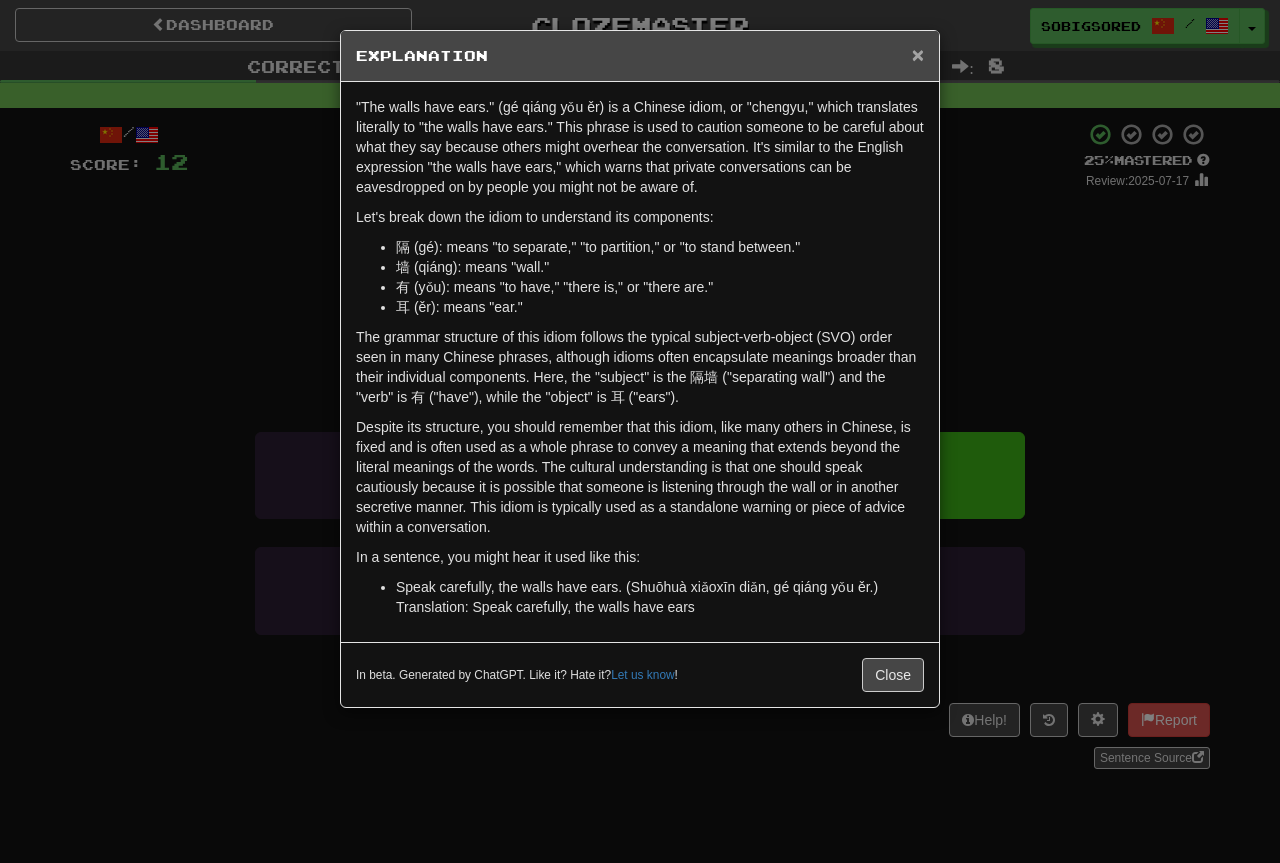 click on "×" at bounding box center (918, 54) 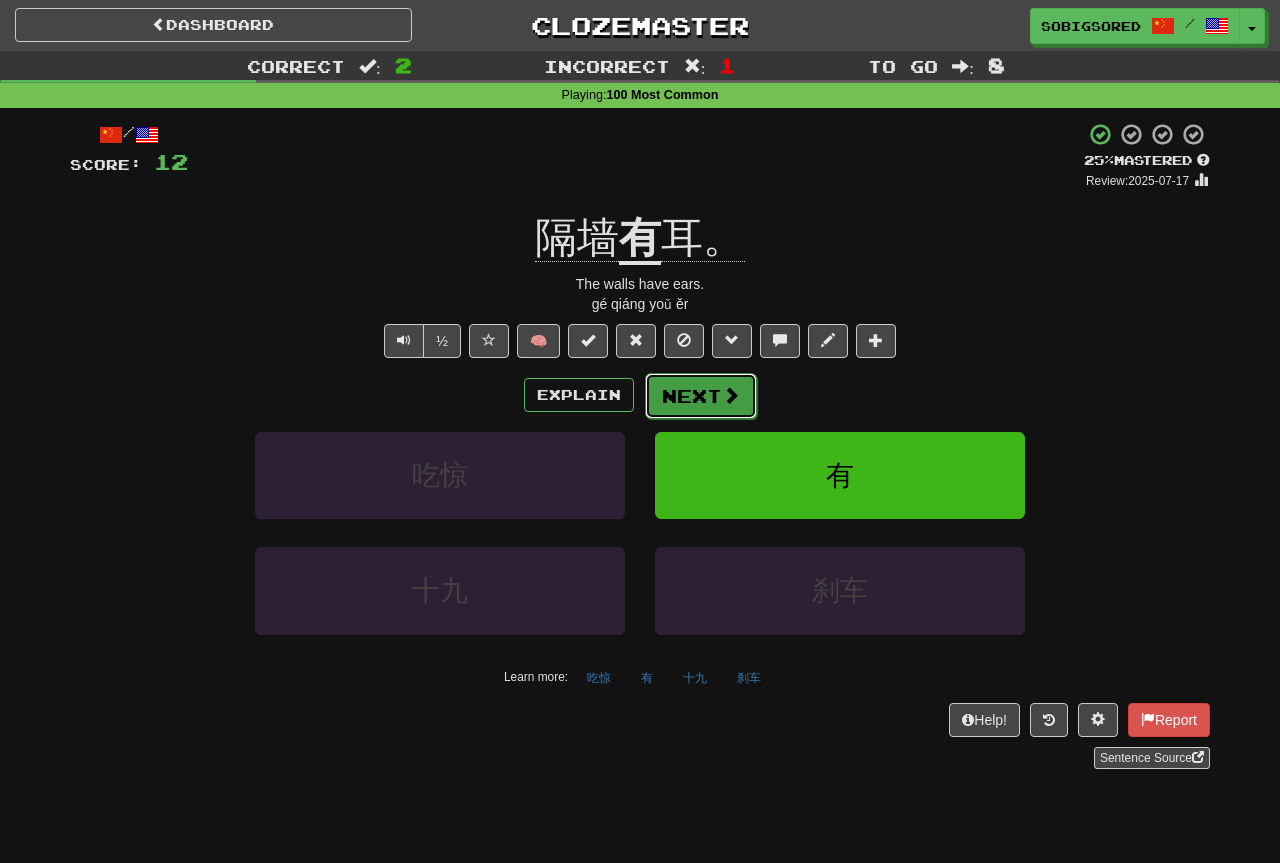 click on "Next" at bounding box center [701, 396] 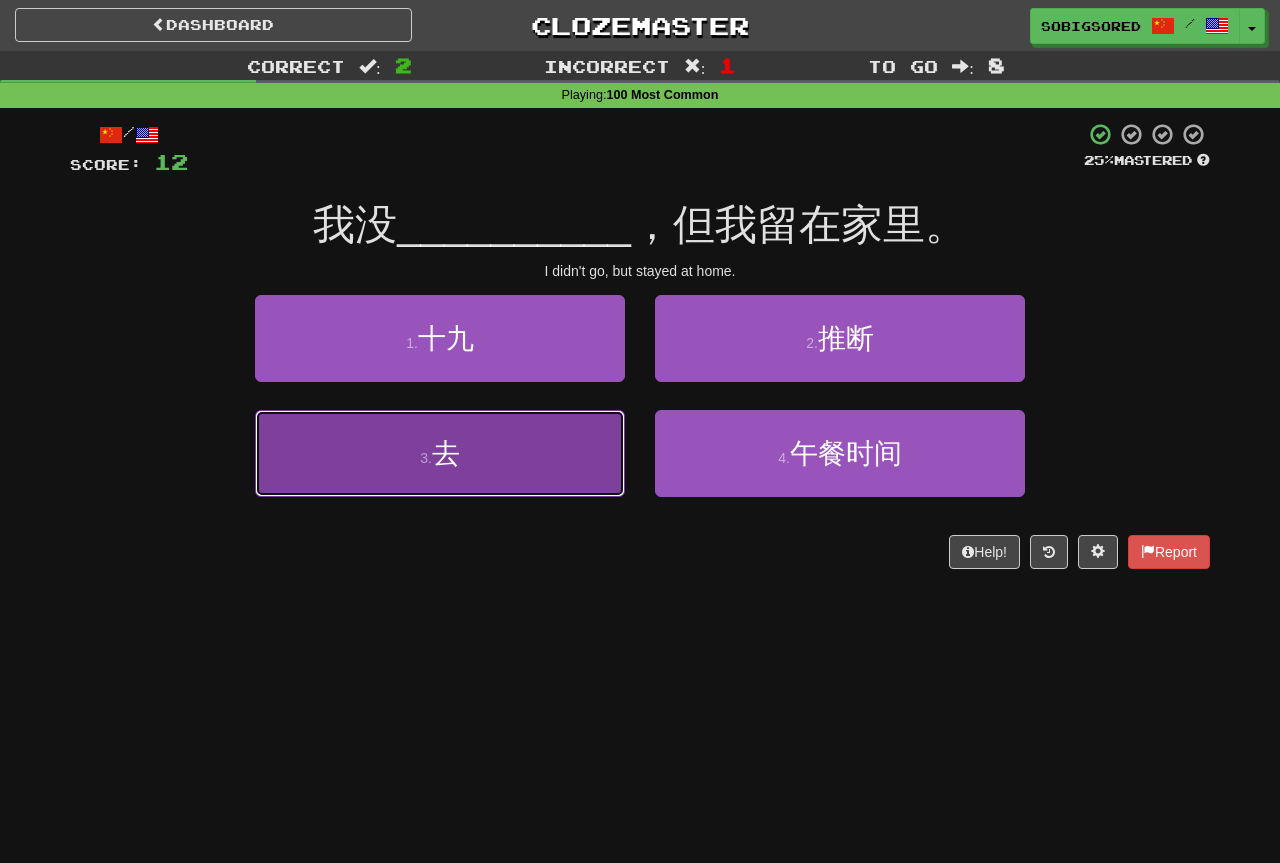 click on "3 .  去" at bounding box center (440, 453) 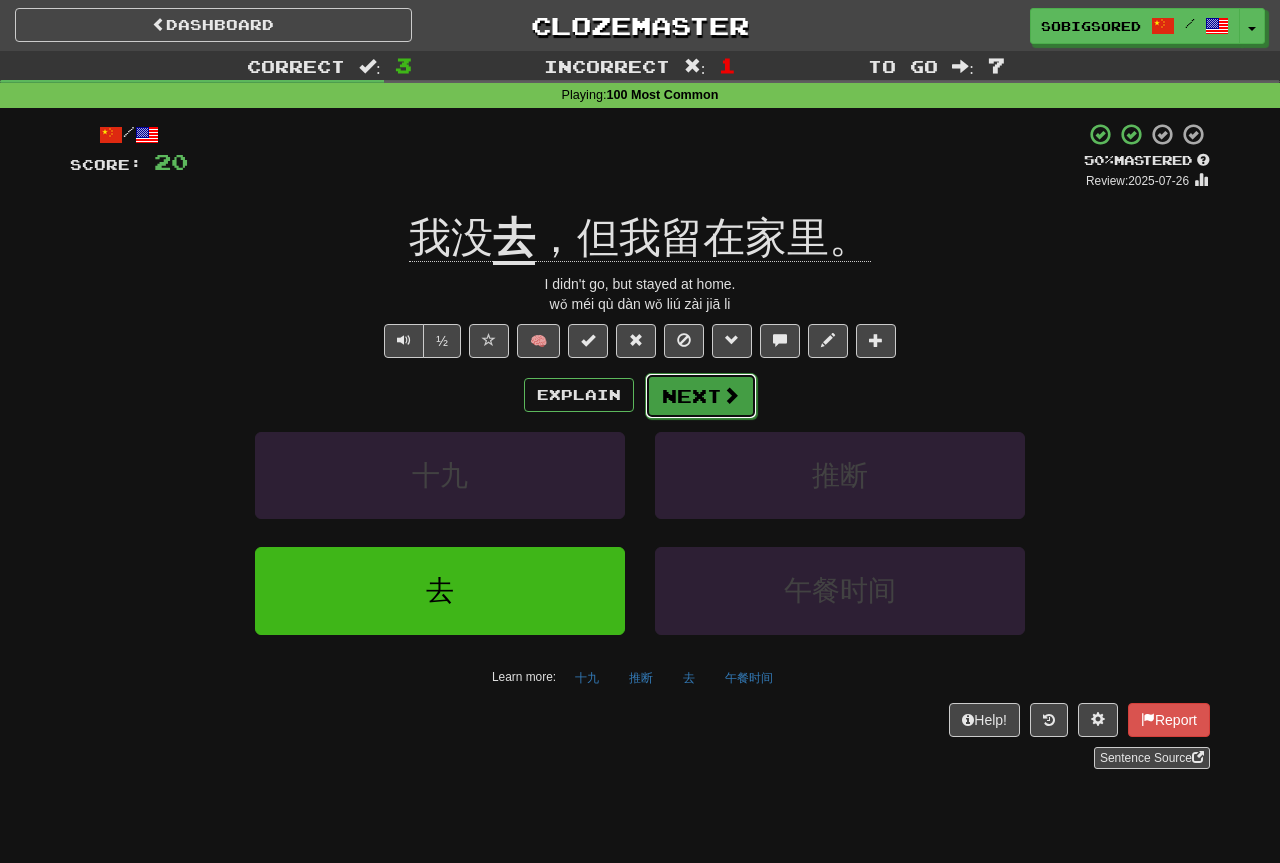 click on "Next" at bounding box center (701, 396) 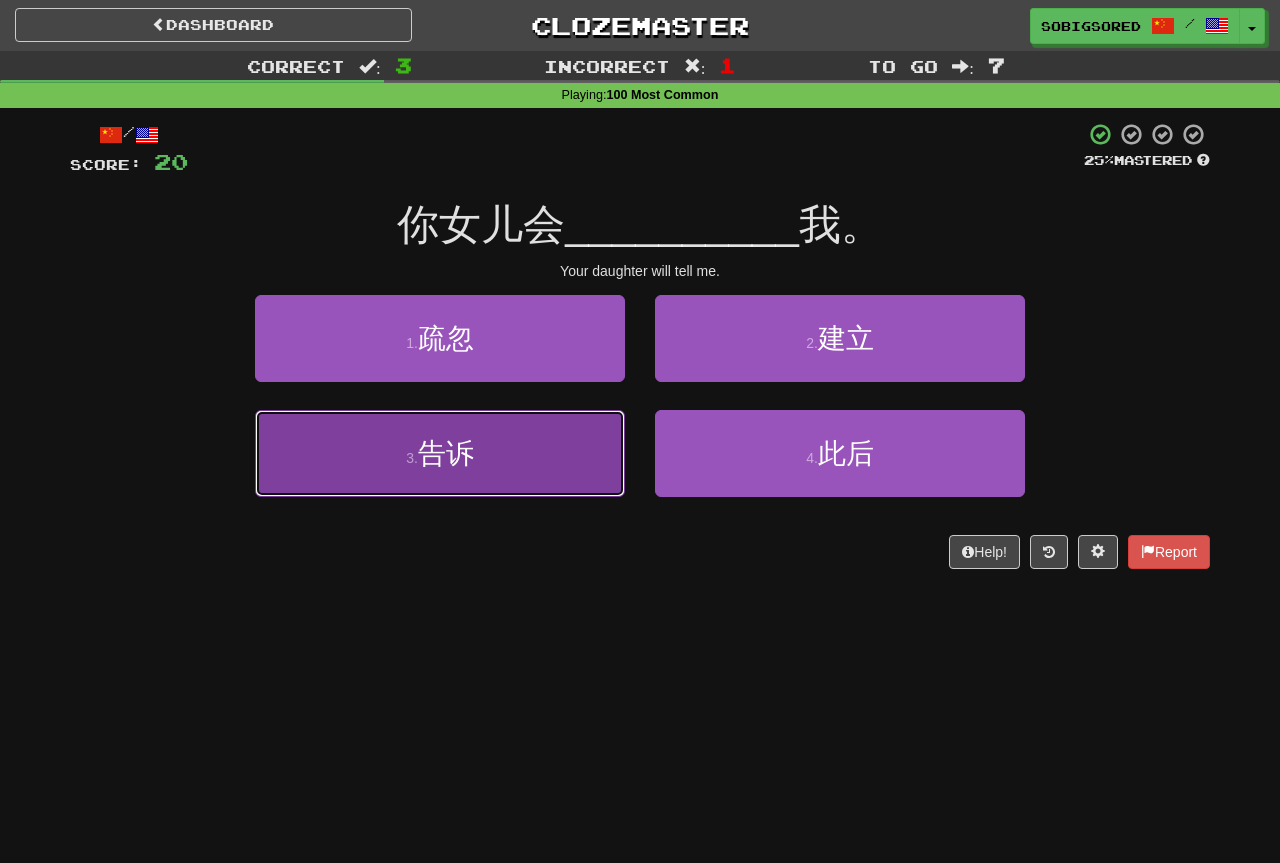 click on "3 .  告诉" at bounding box center (440, 453) 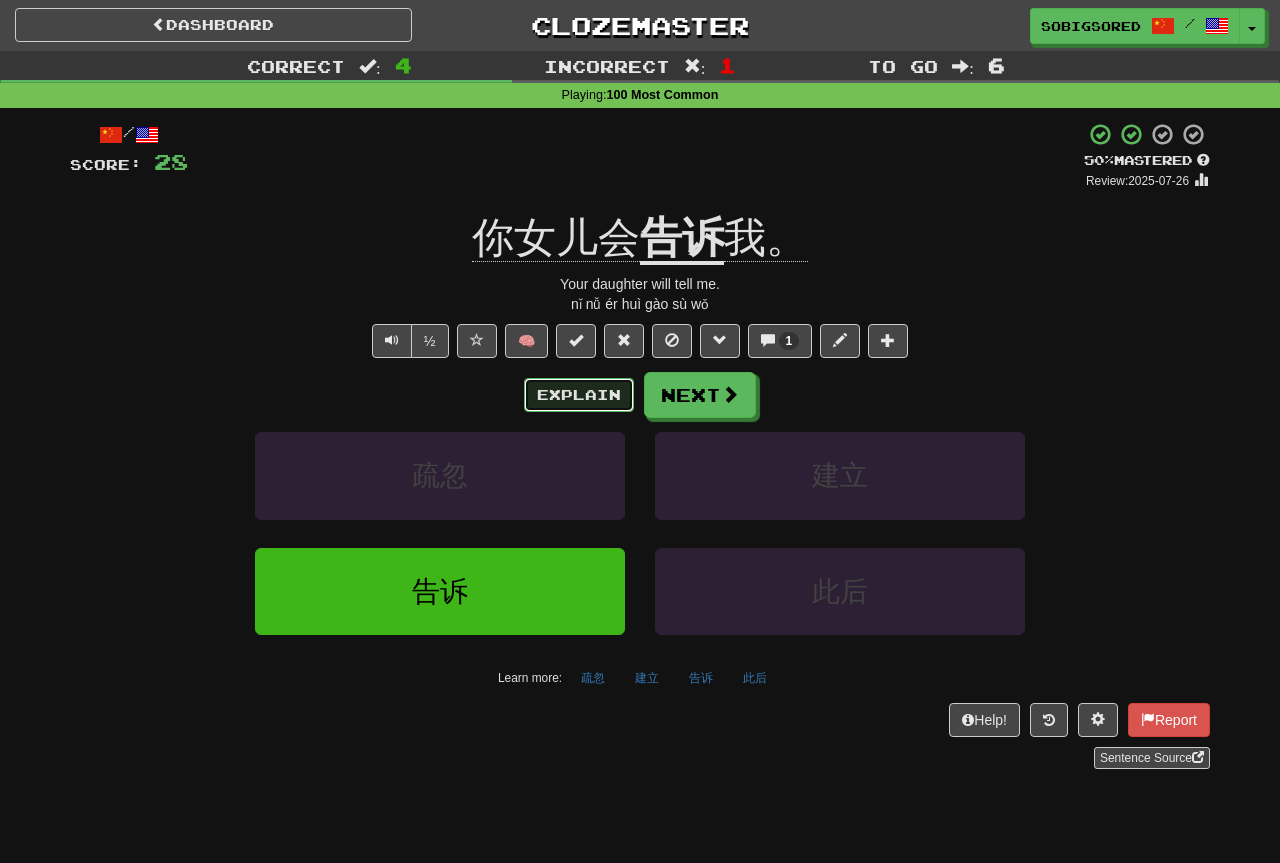 click on "Explain" at bounding box center (579, 395) 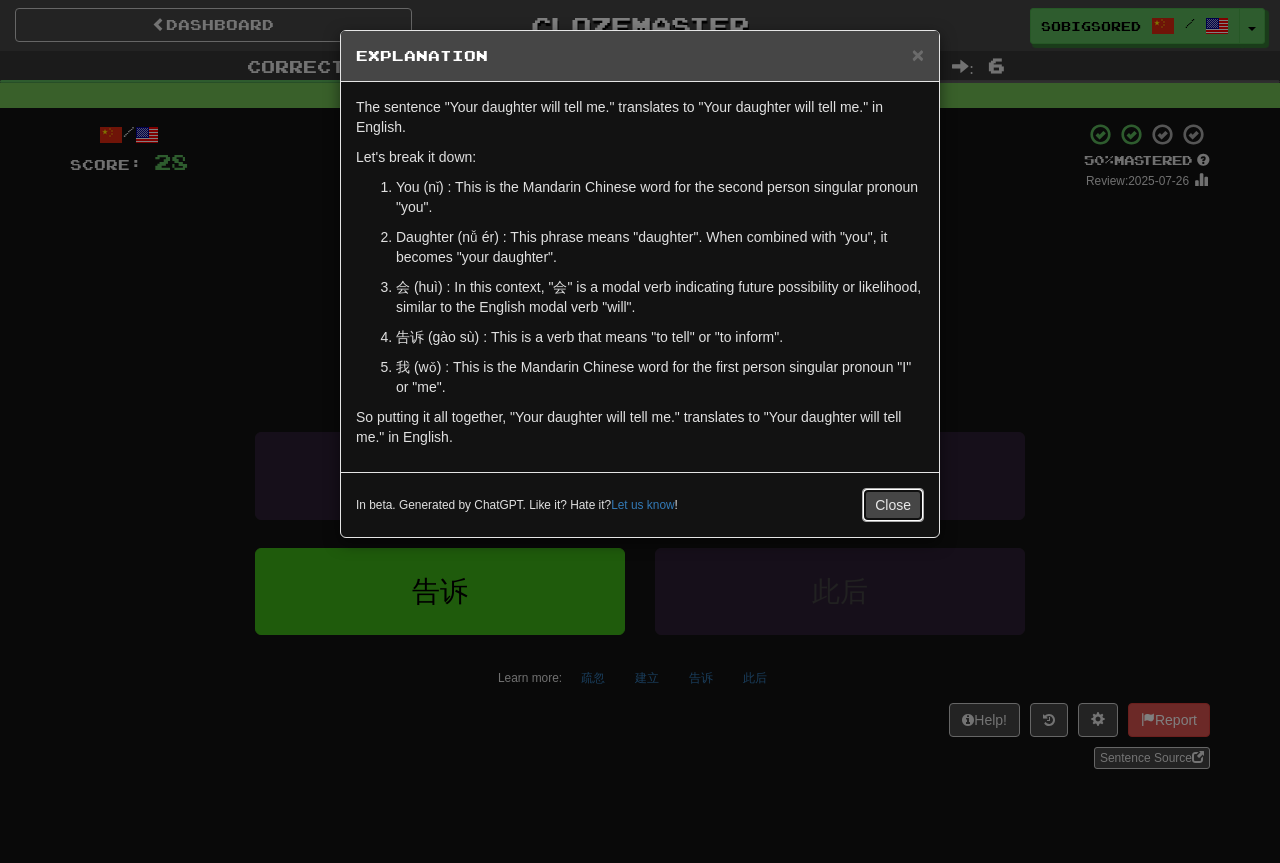 click on "Close" at bounding box center (893, 505) 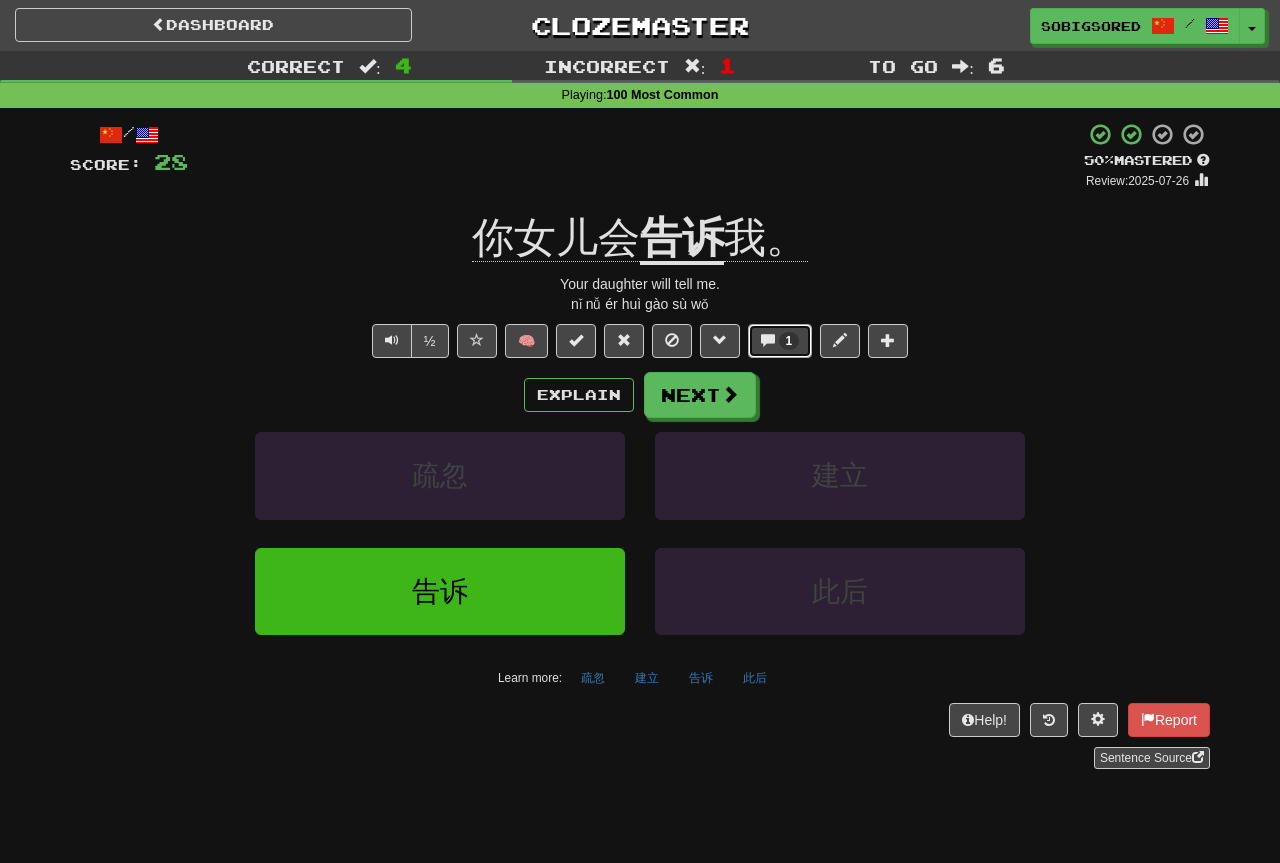 click on "1" at bounding box center [780, 341] 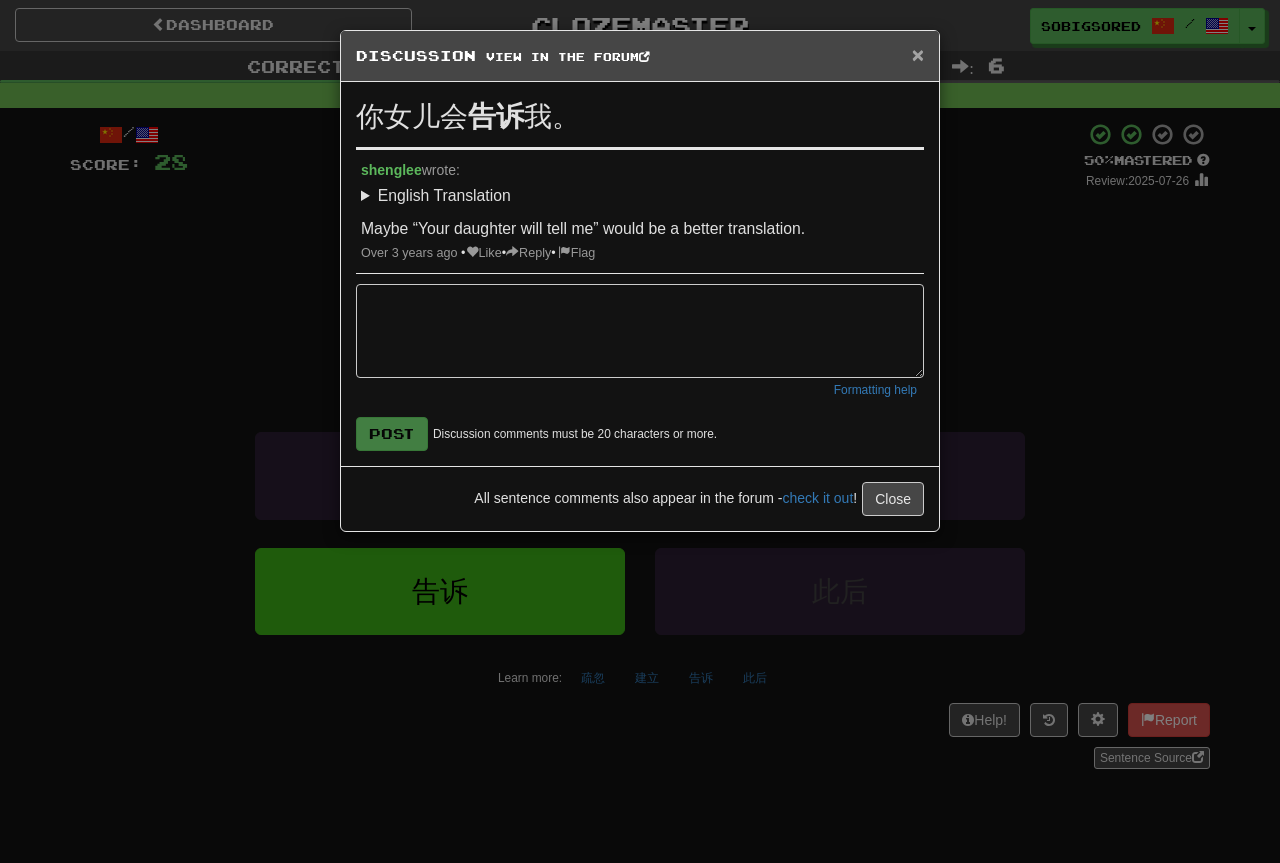 click on "×" at bounding box center [918, 54] 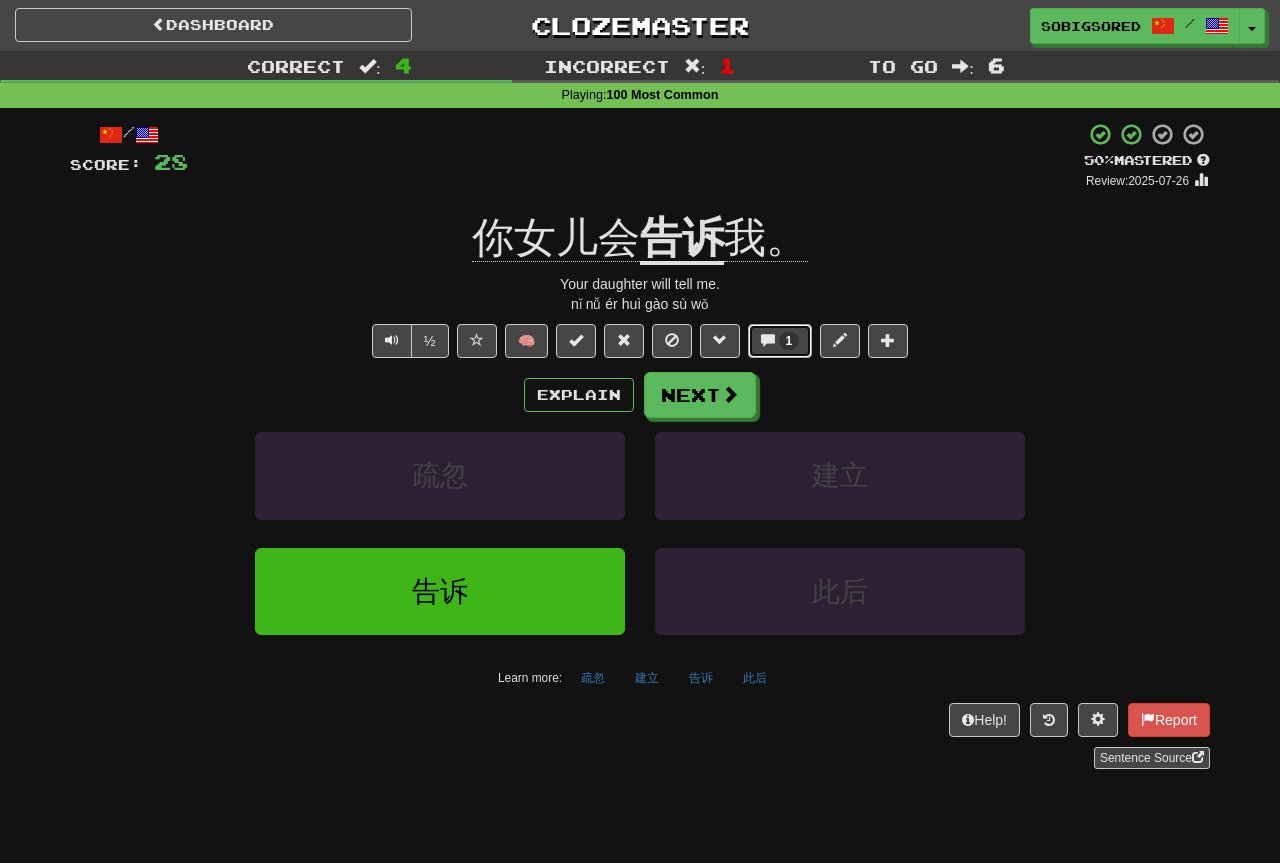 click on "1" at bounding box center [789, 341] 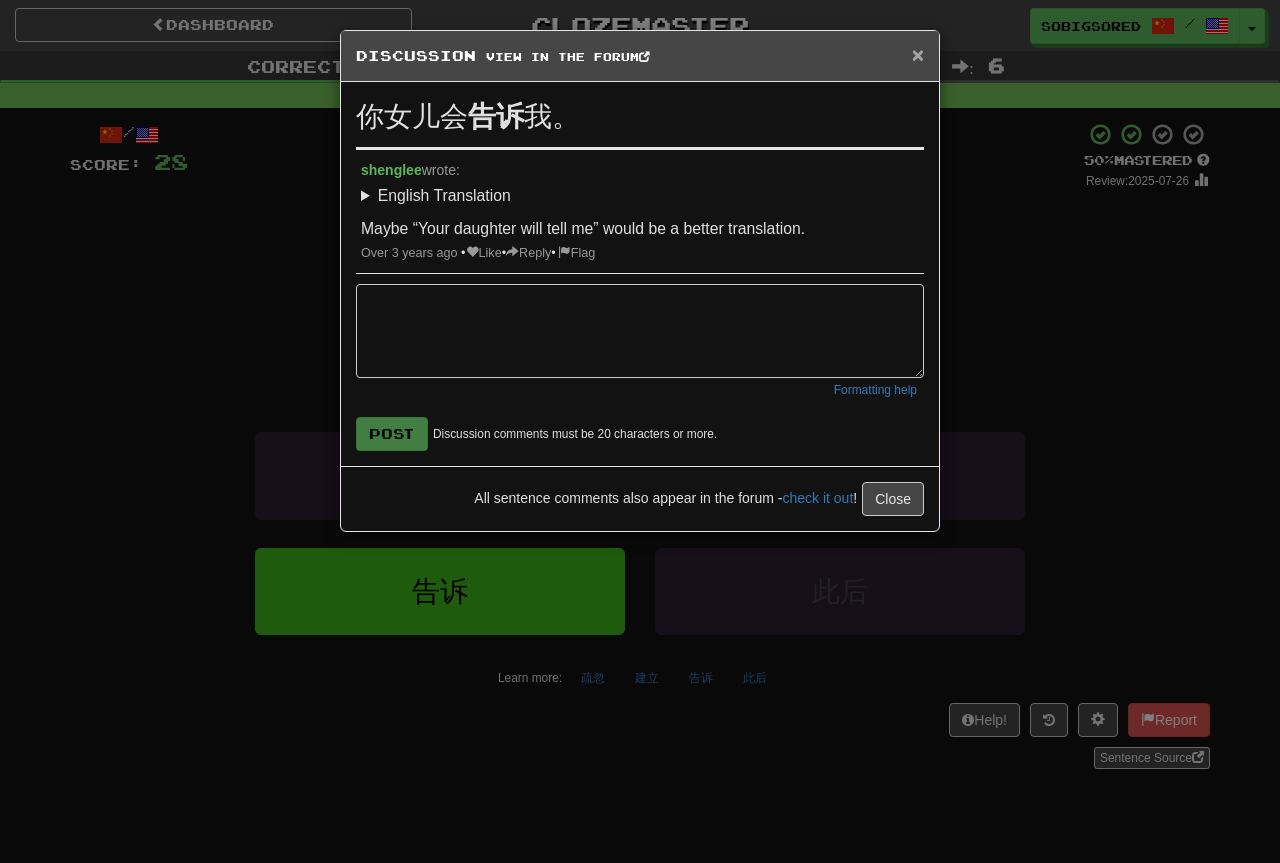 click on "×" at bounding box center (918, 54) 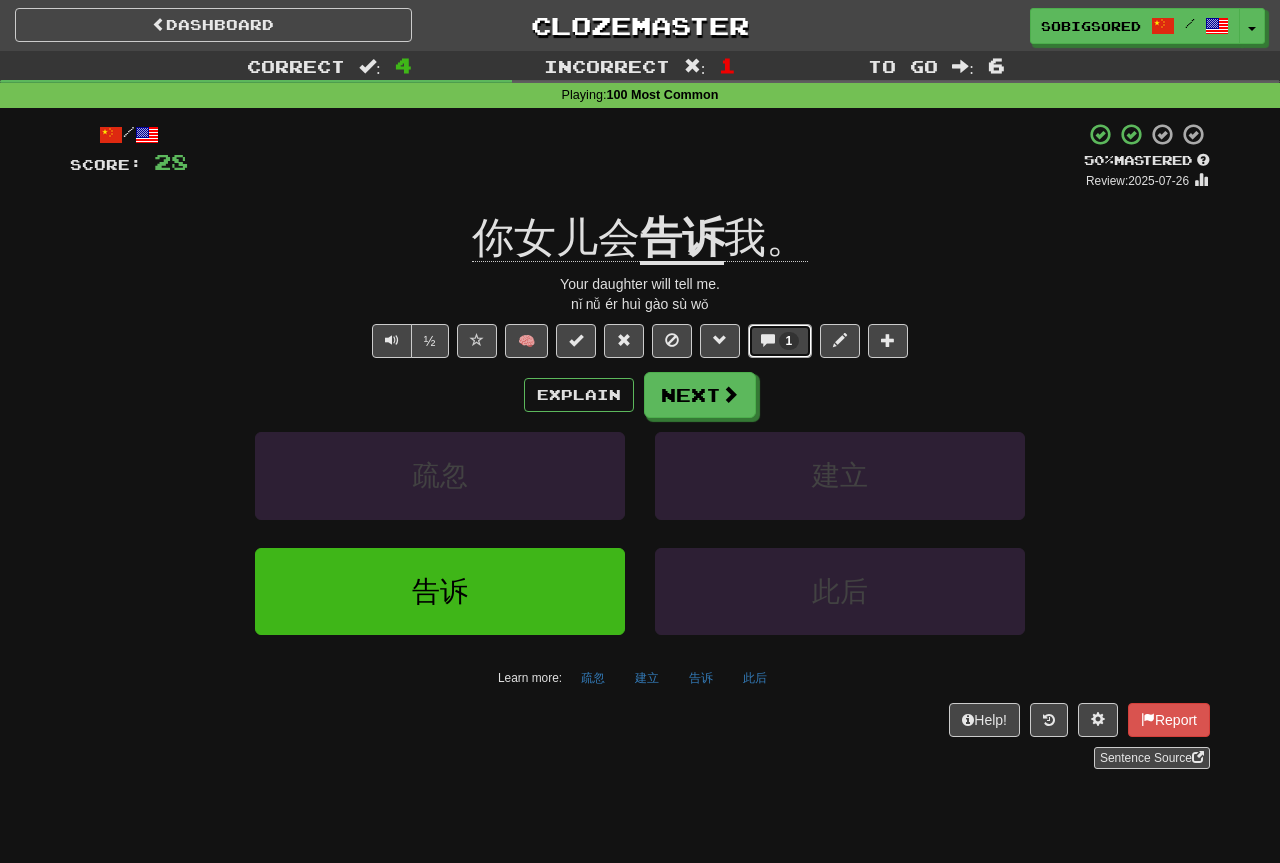 click on "1" at bounding box center [780, 341] 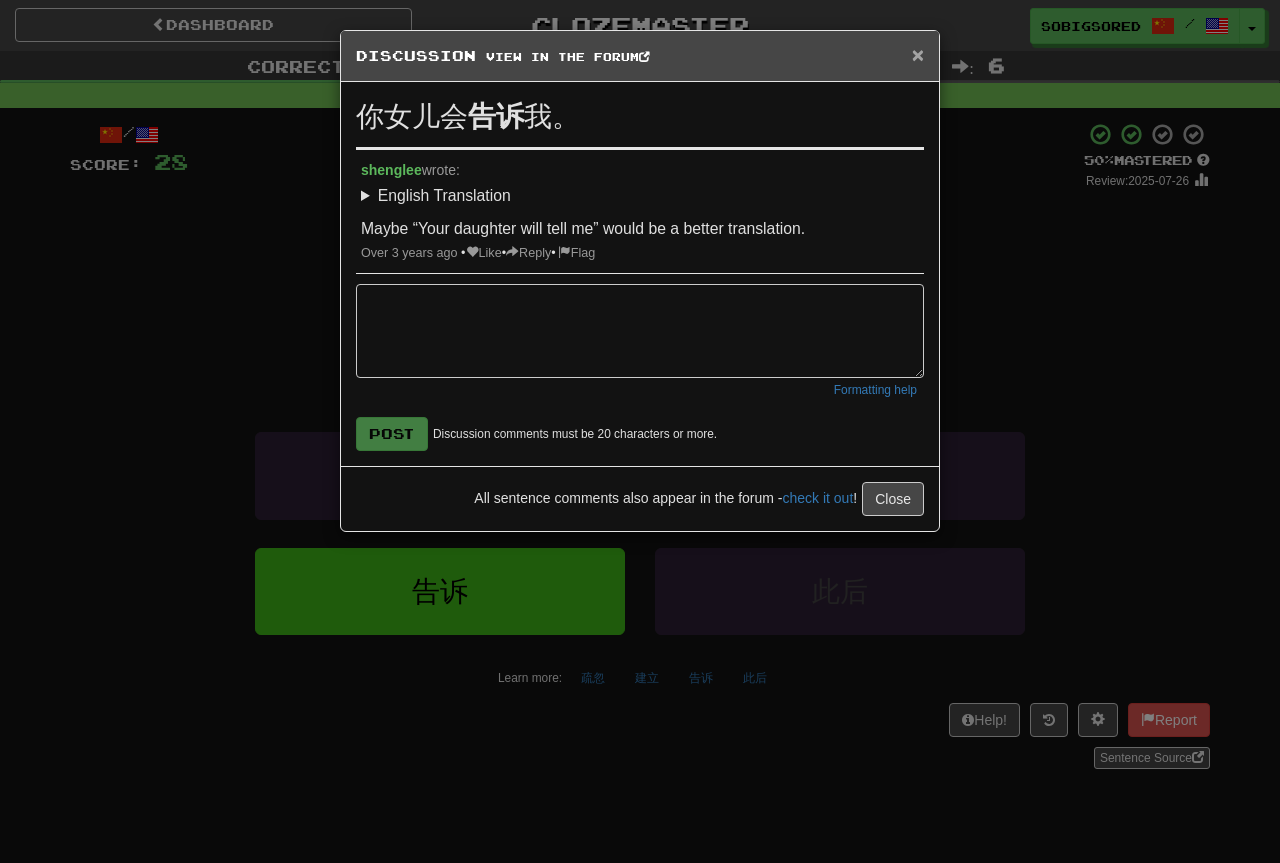 click on "×" at bounding box center (918, 54) 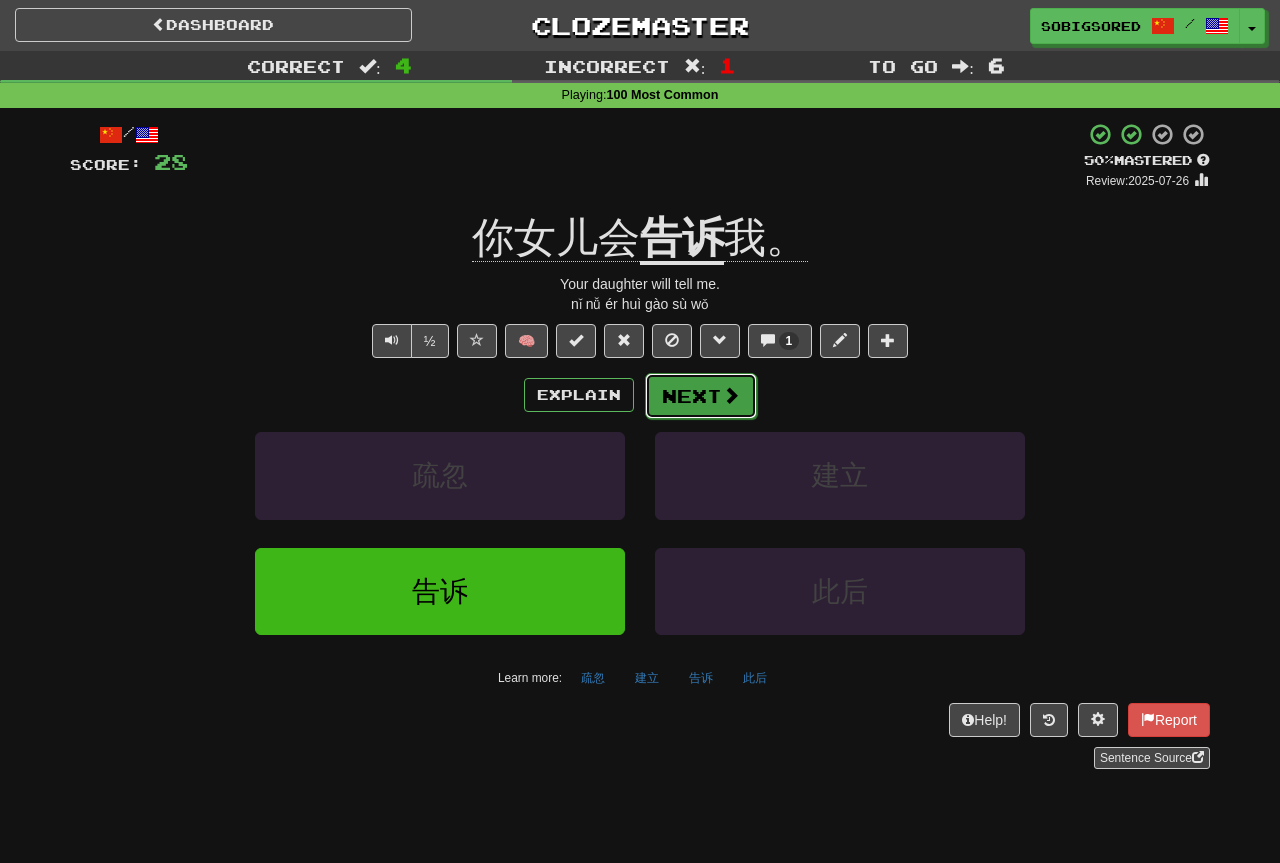 click at bounding box center [731, 395] 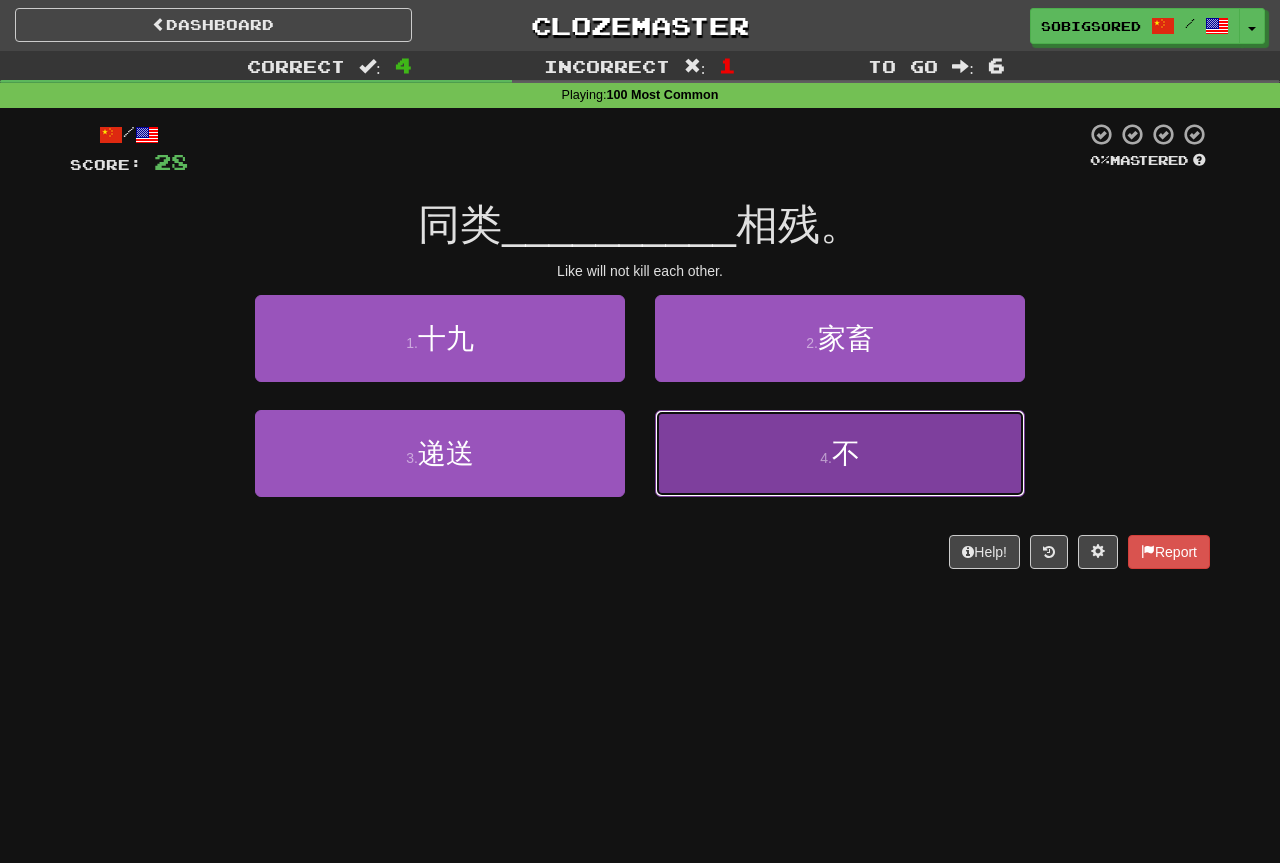 click on "4 .  不" at bounding box center (840, 453) 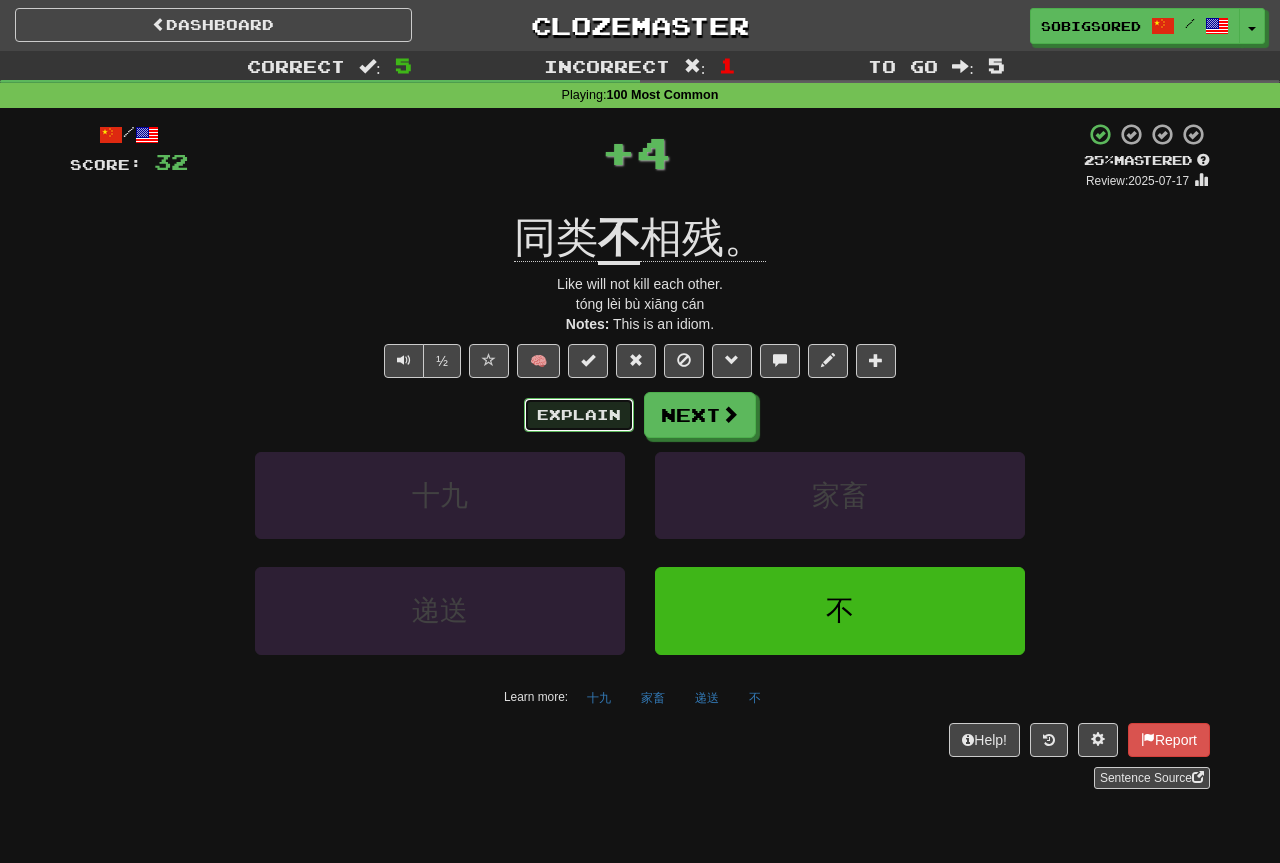 click on "Explain" at bounding box center [579, 415] 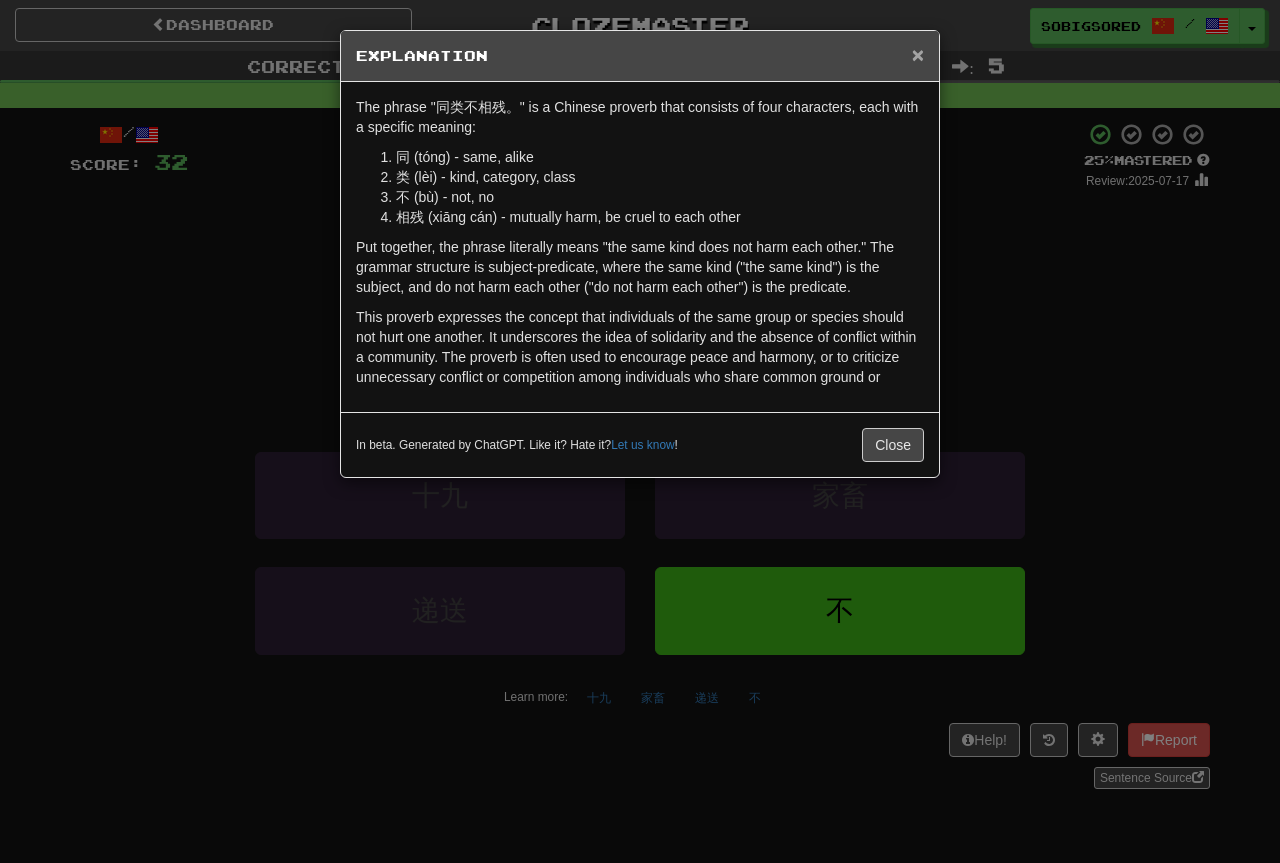 click on "×" at bounding box center [918, 54] 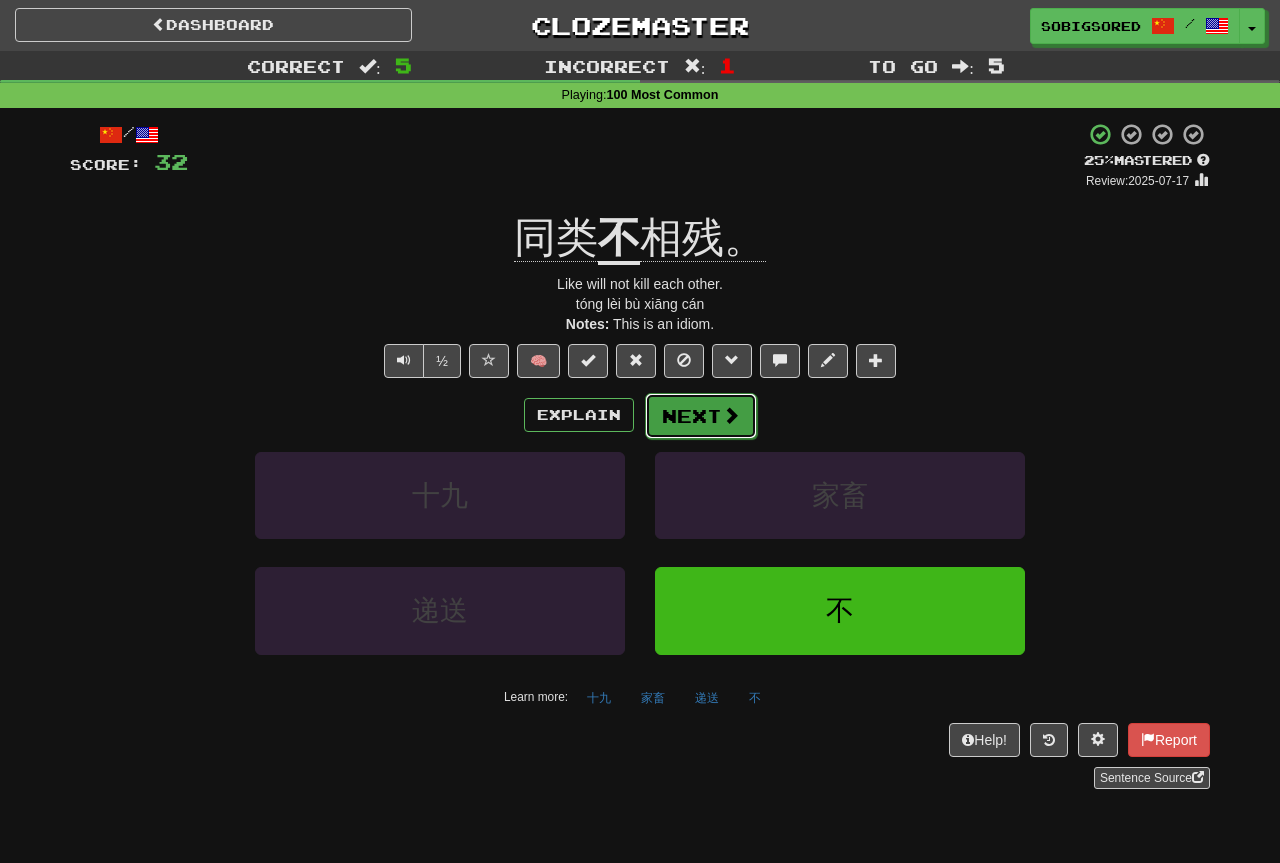 click on "Next" at bounding box center [701, 416] 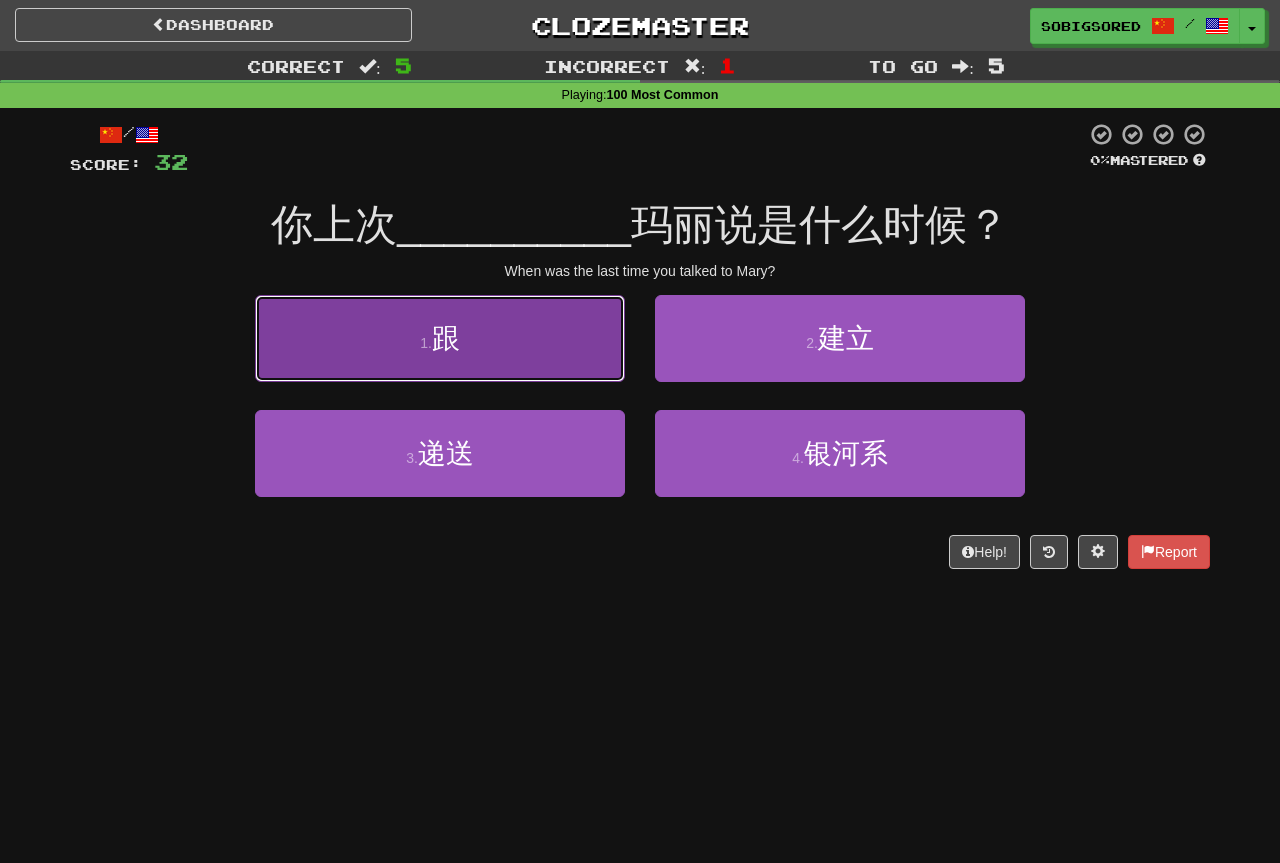 click on "1 .  跟" at bounding box center (440, 338) 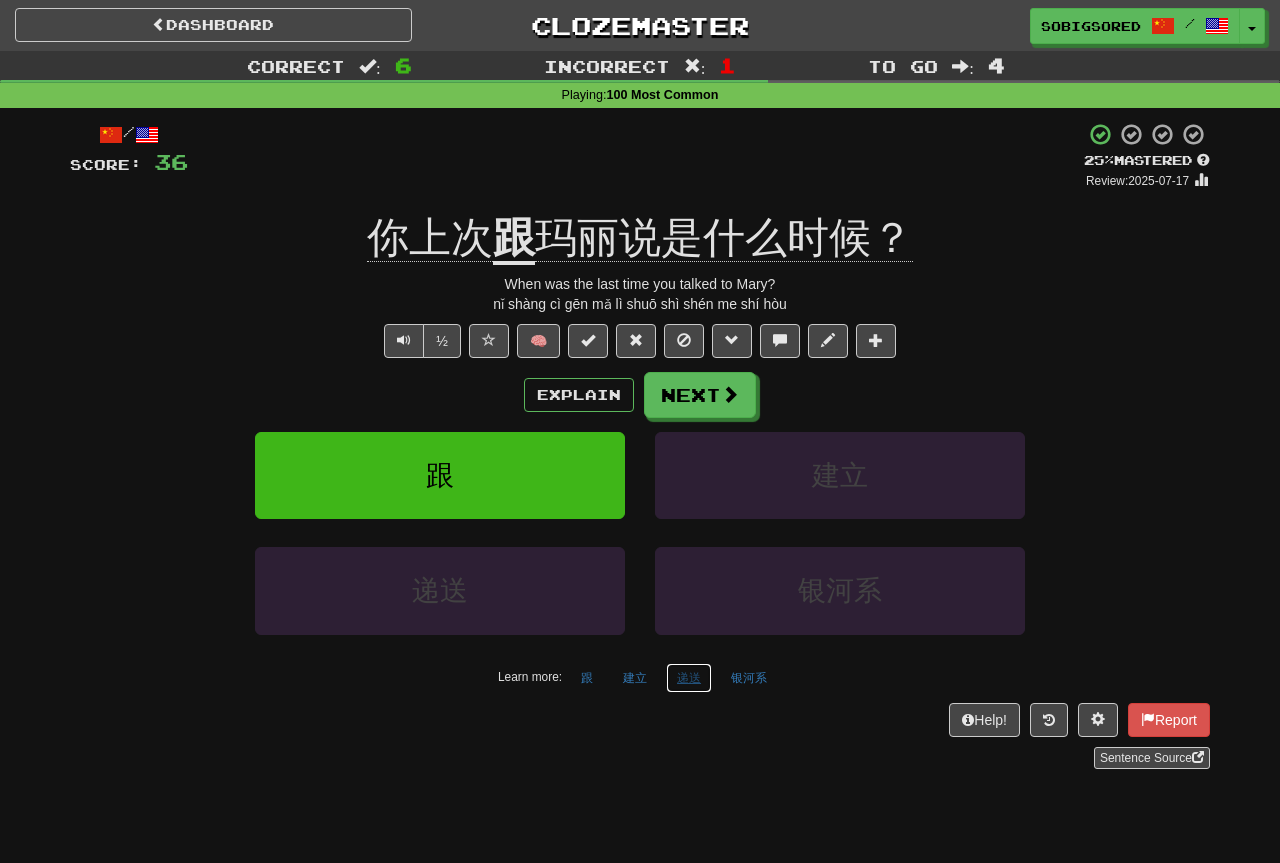 click on "递送" at bounding box center (689, 678) 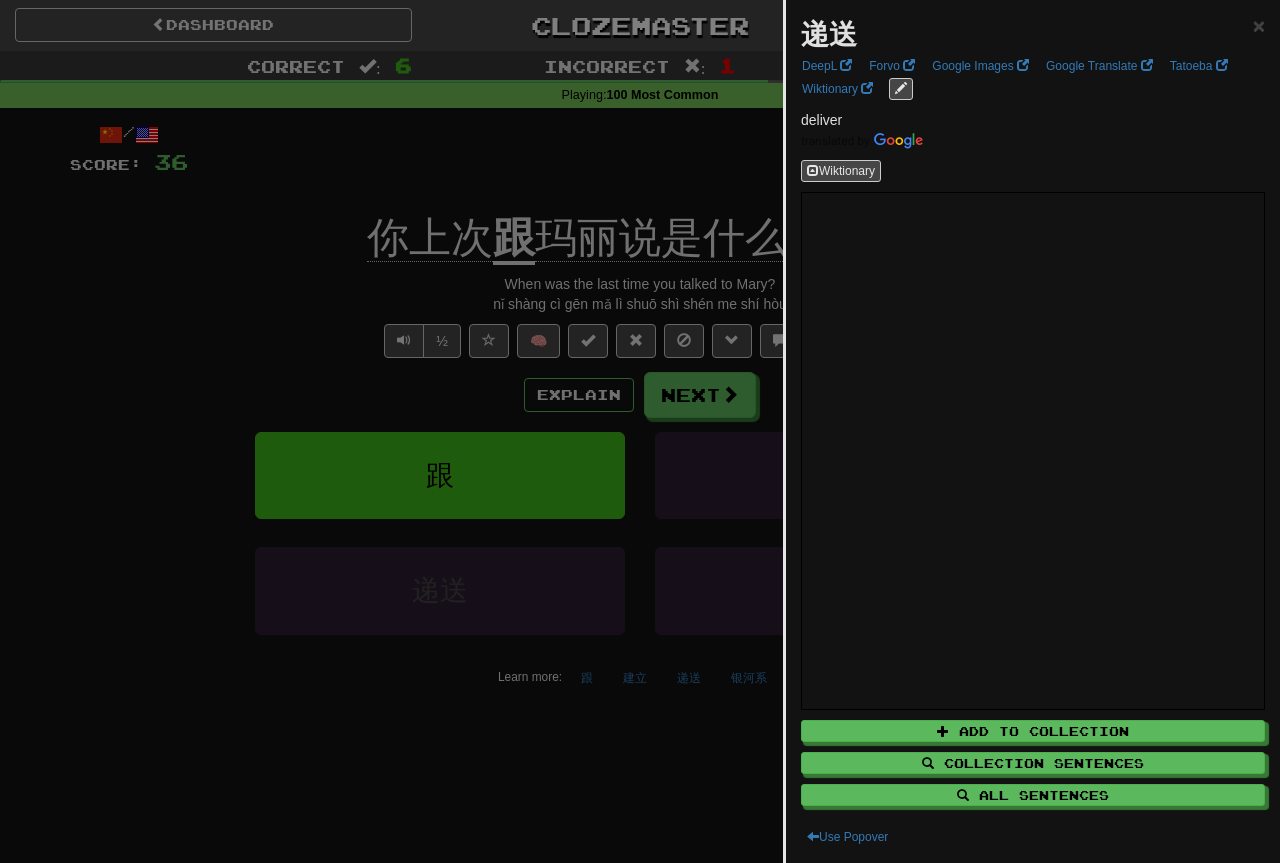 click at bounding box center [640, 431] 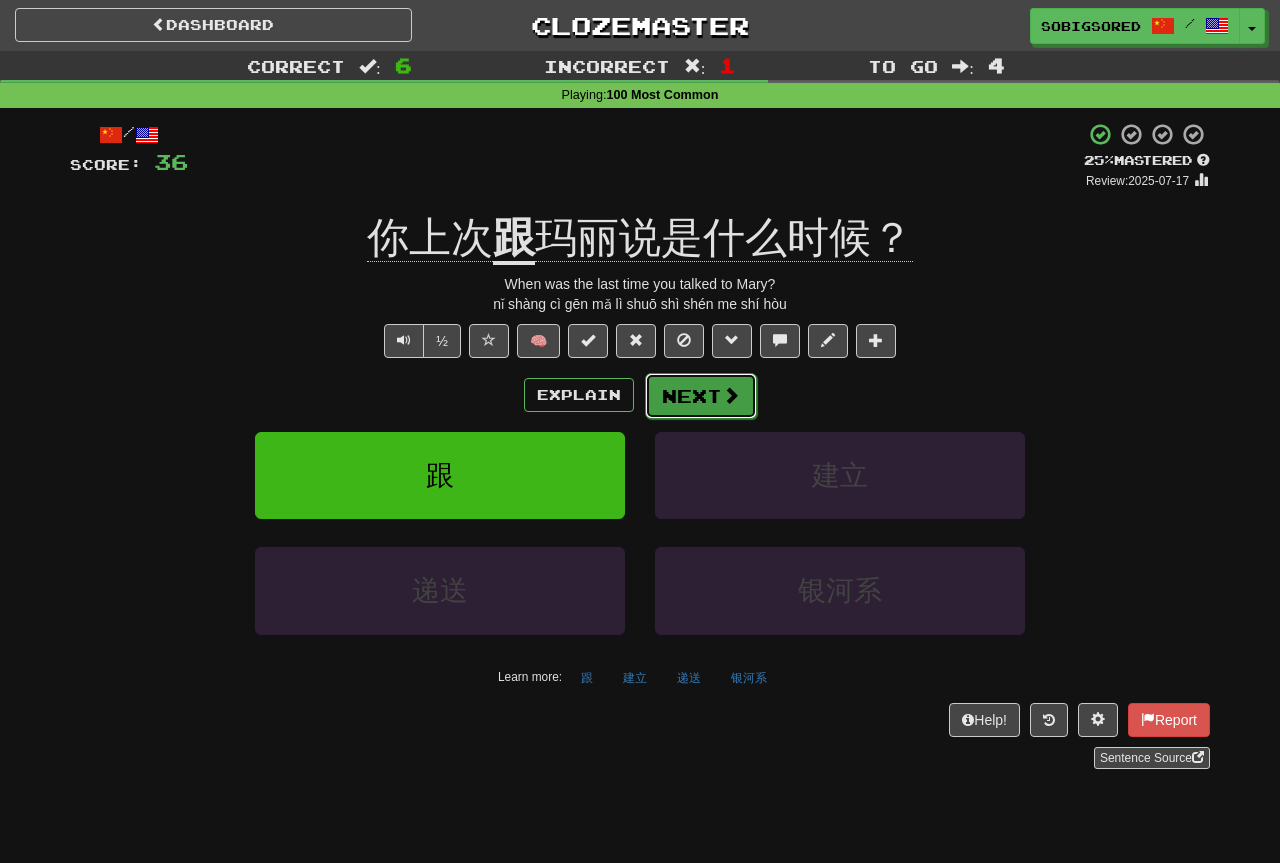 click on "Next" at bounding box center (701, 396) 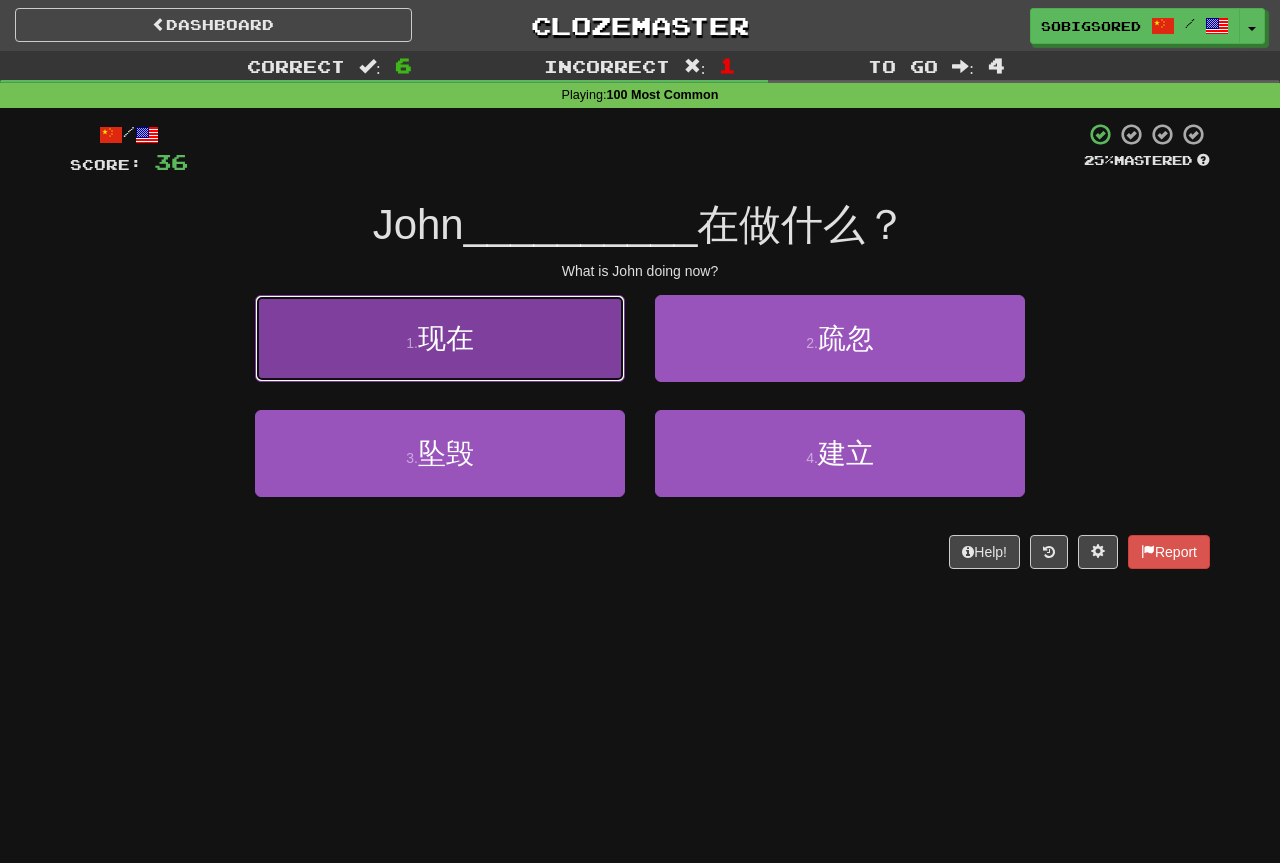 click on "现在" at bounding box center [446, 338] 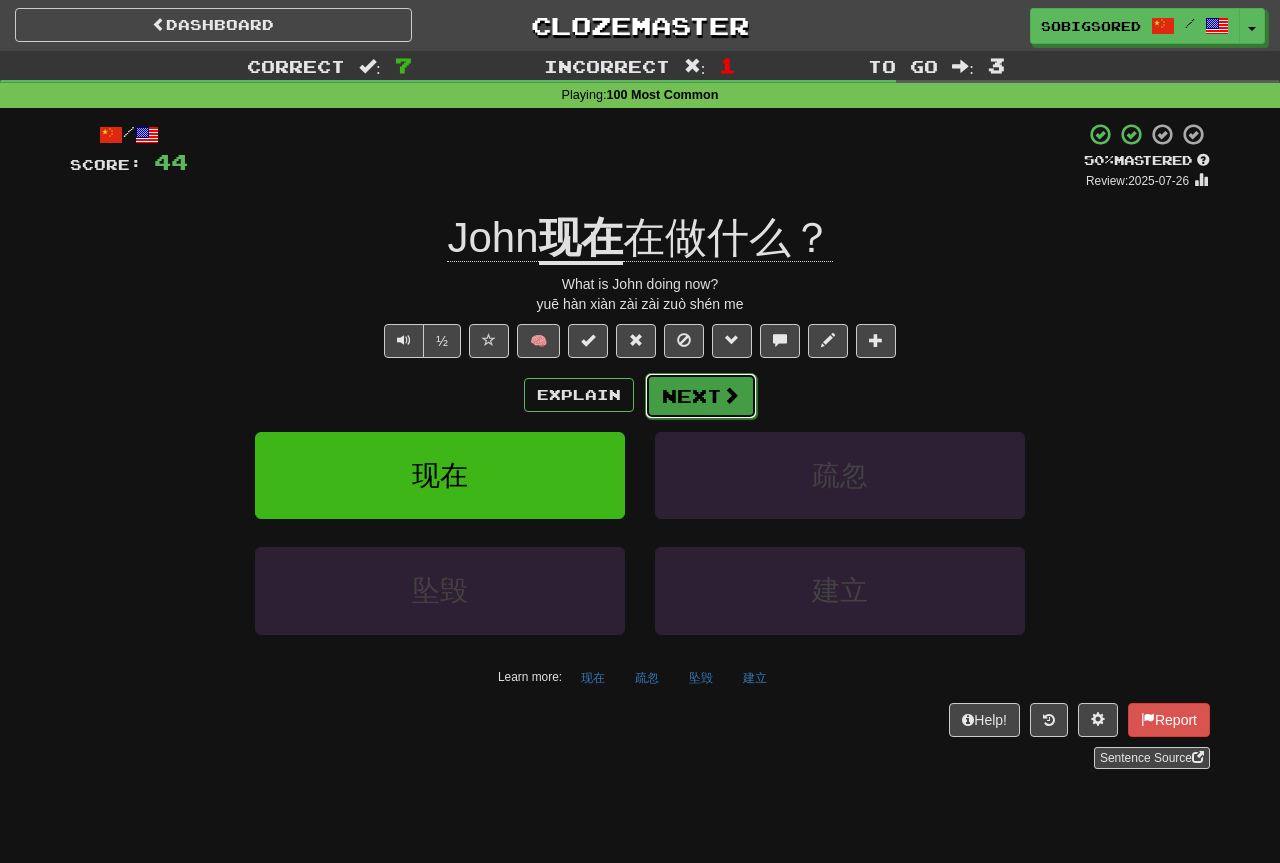 click on "Next" at bounding box center (701, 396) 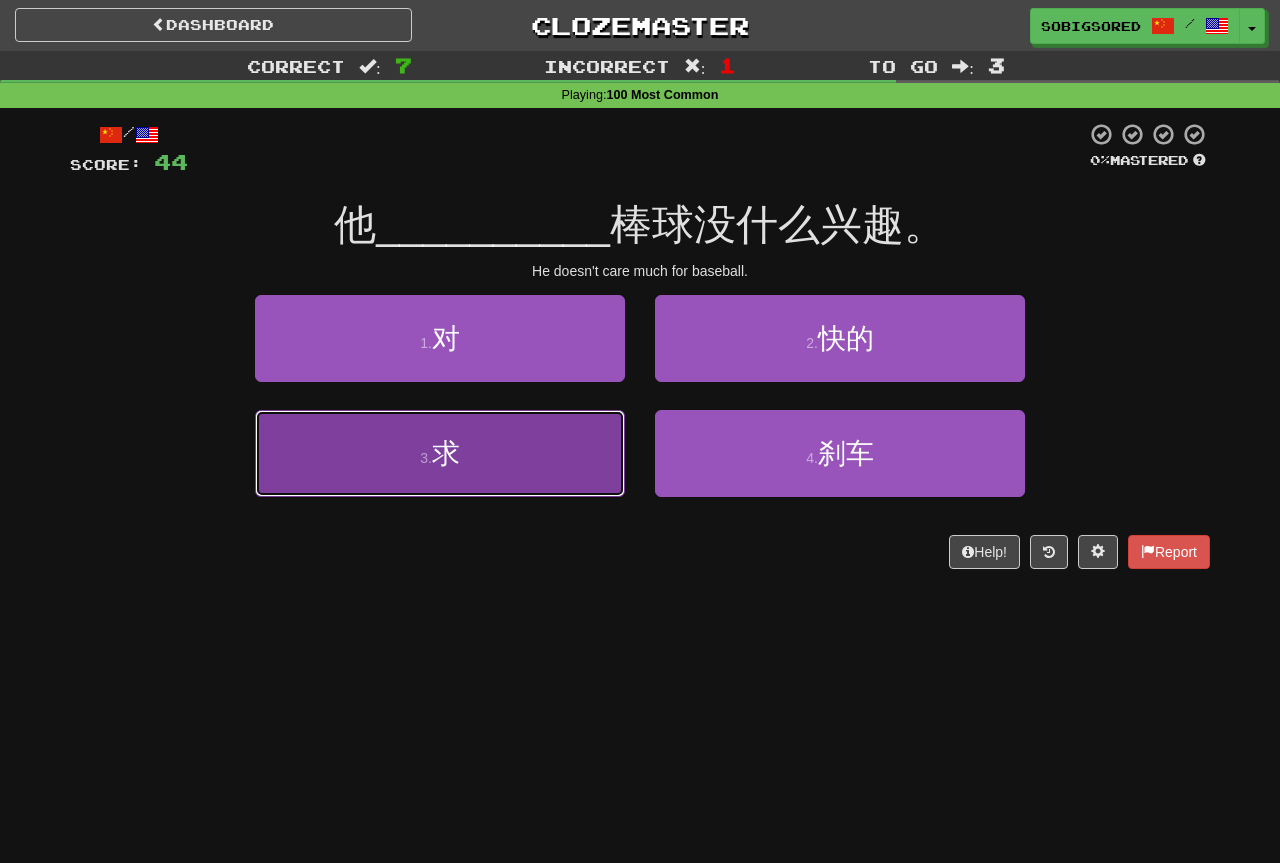 click on "3 .  求" at bounding box center (440, 453) 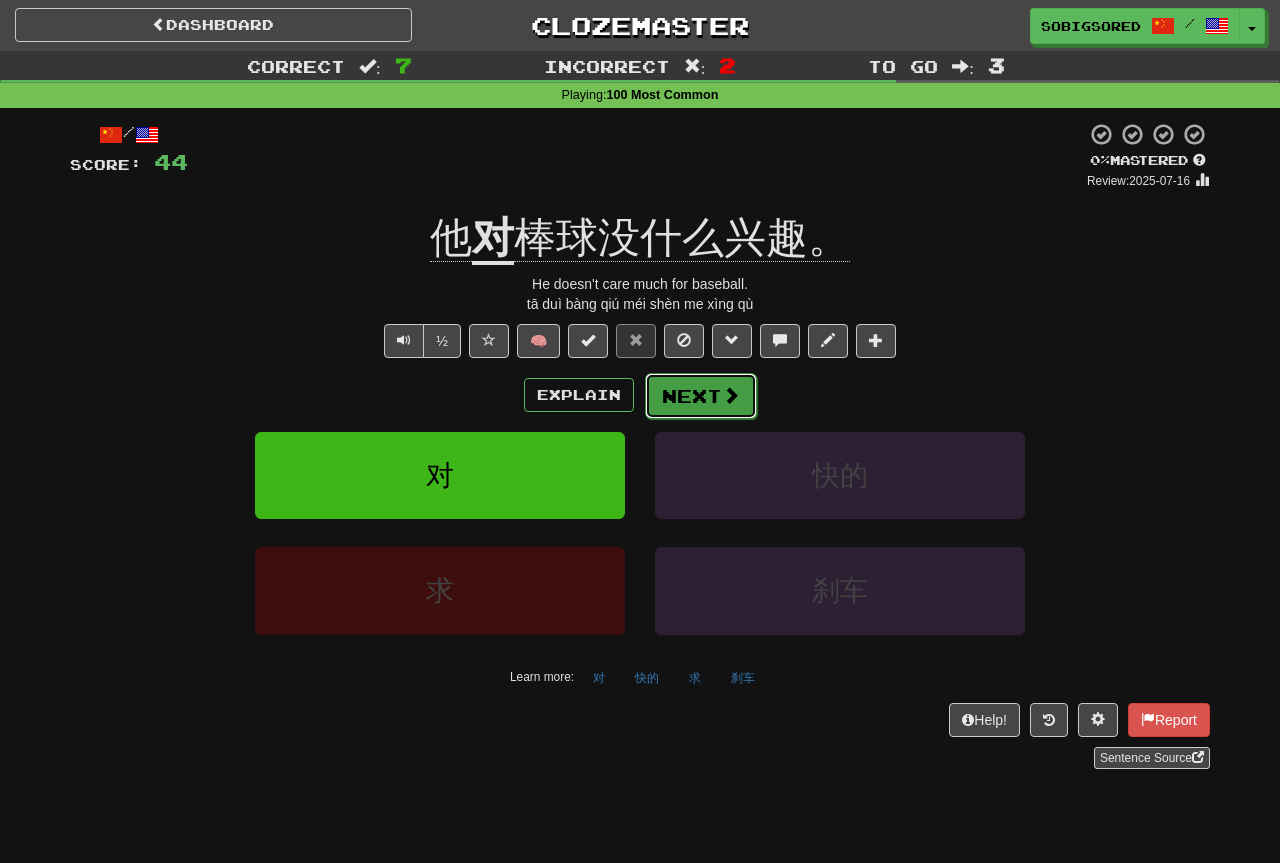 click on "Next" at bounding box center [701, 396] 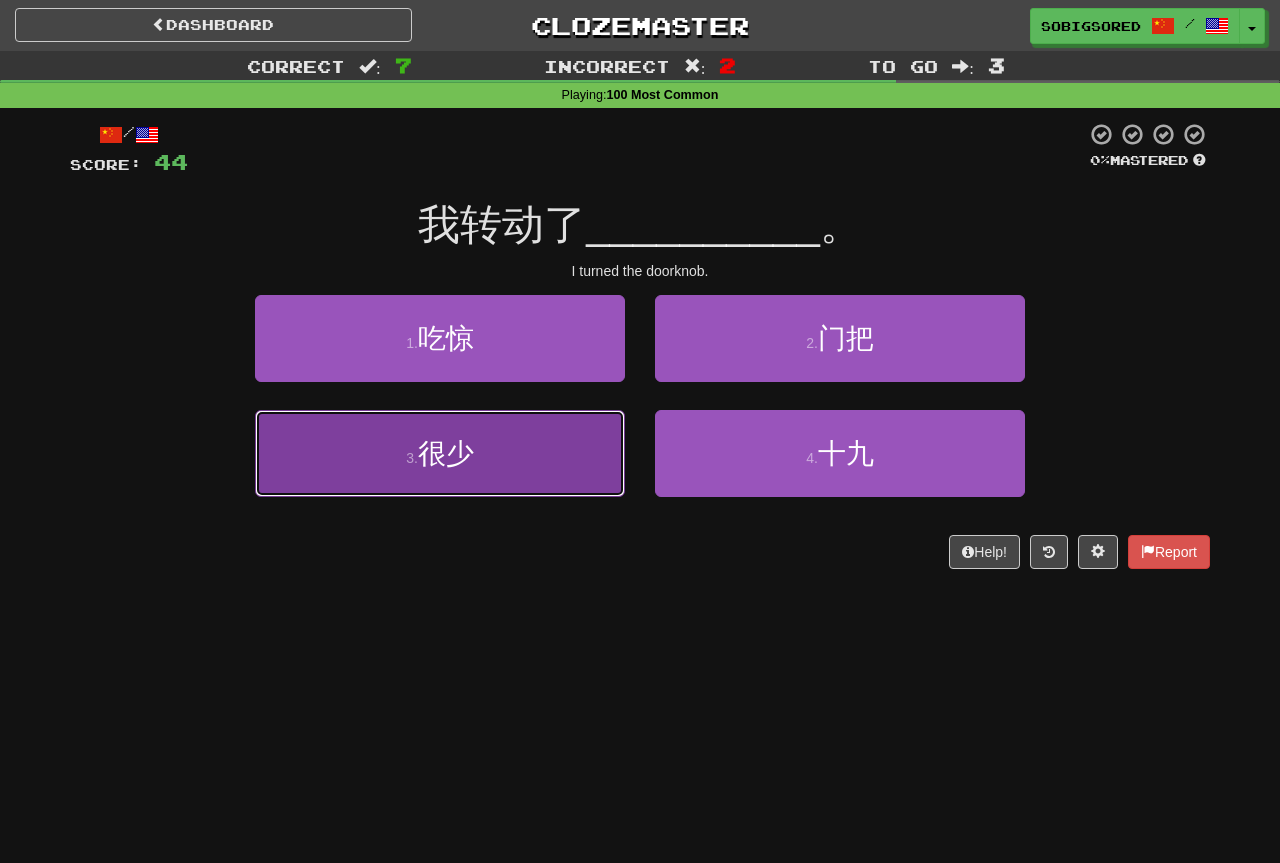 click on "3 .  很少" at bounding box center [440, 453] 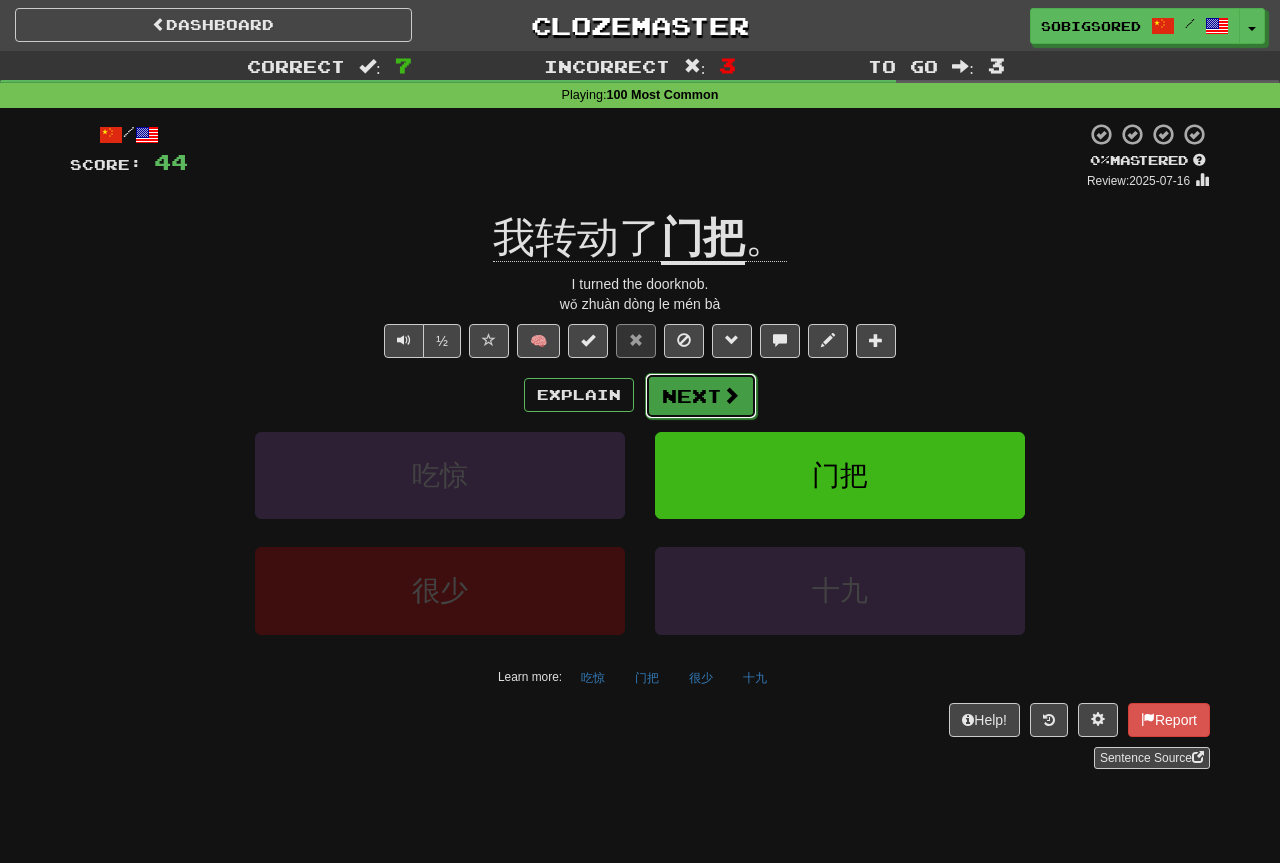 click on "Next" at bounding box center (701, 396) 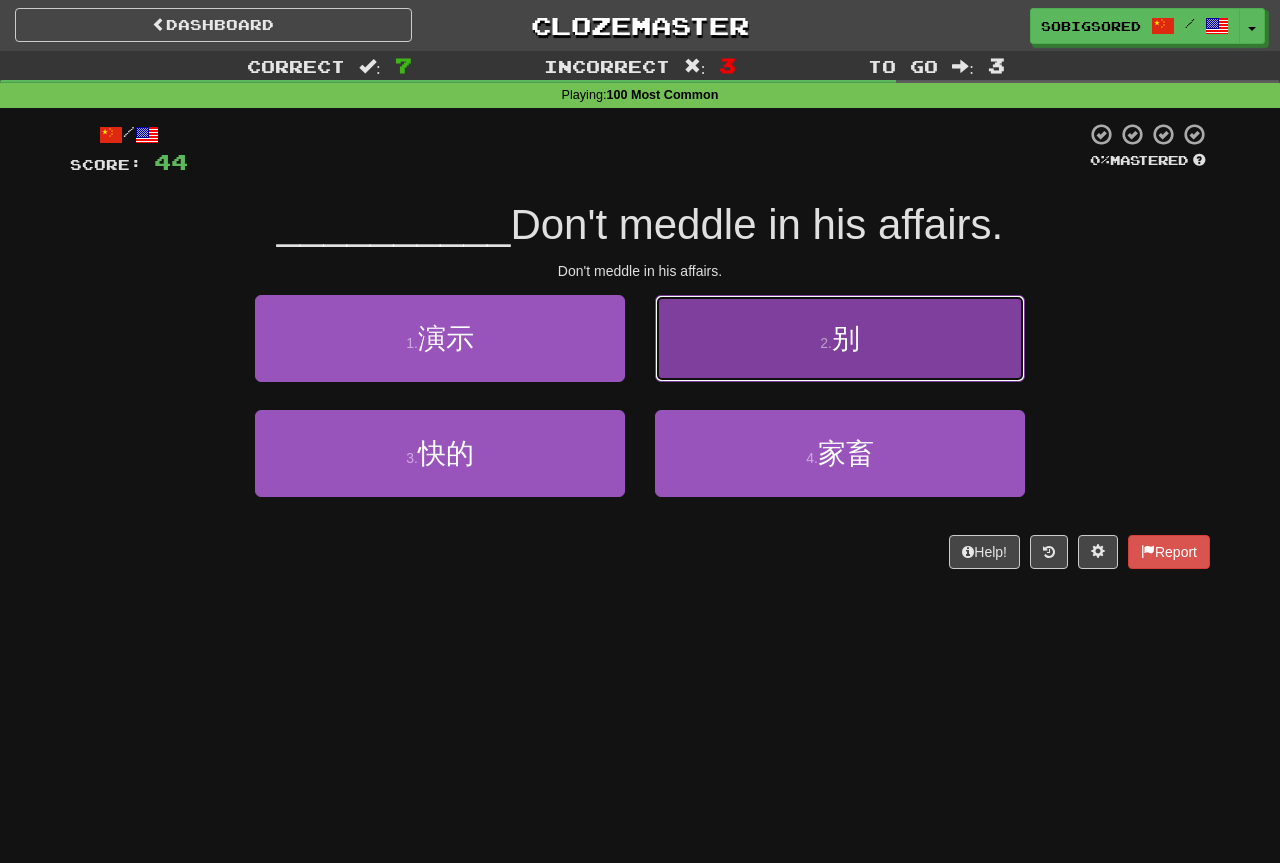 click on "2 .  别" at bounding box center (840, 338) 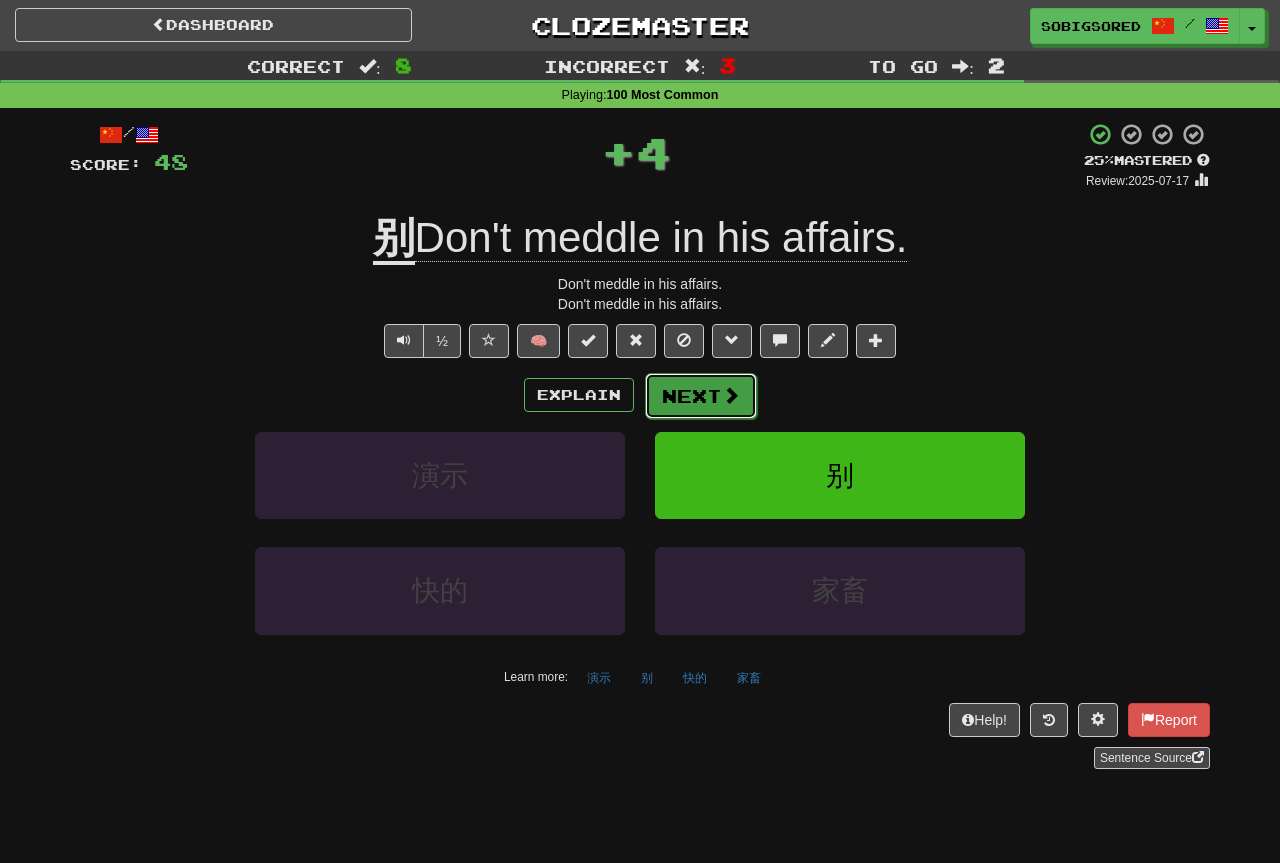 click on "Next" at bounding box center [701, 396] 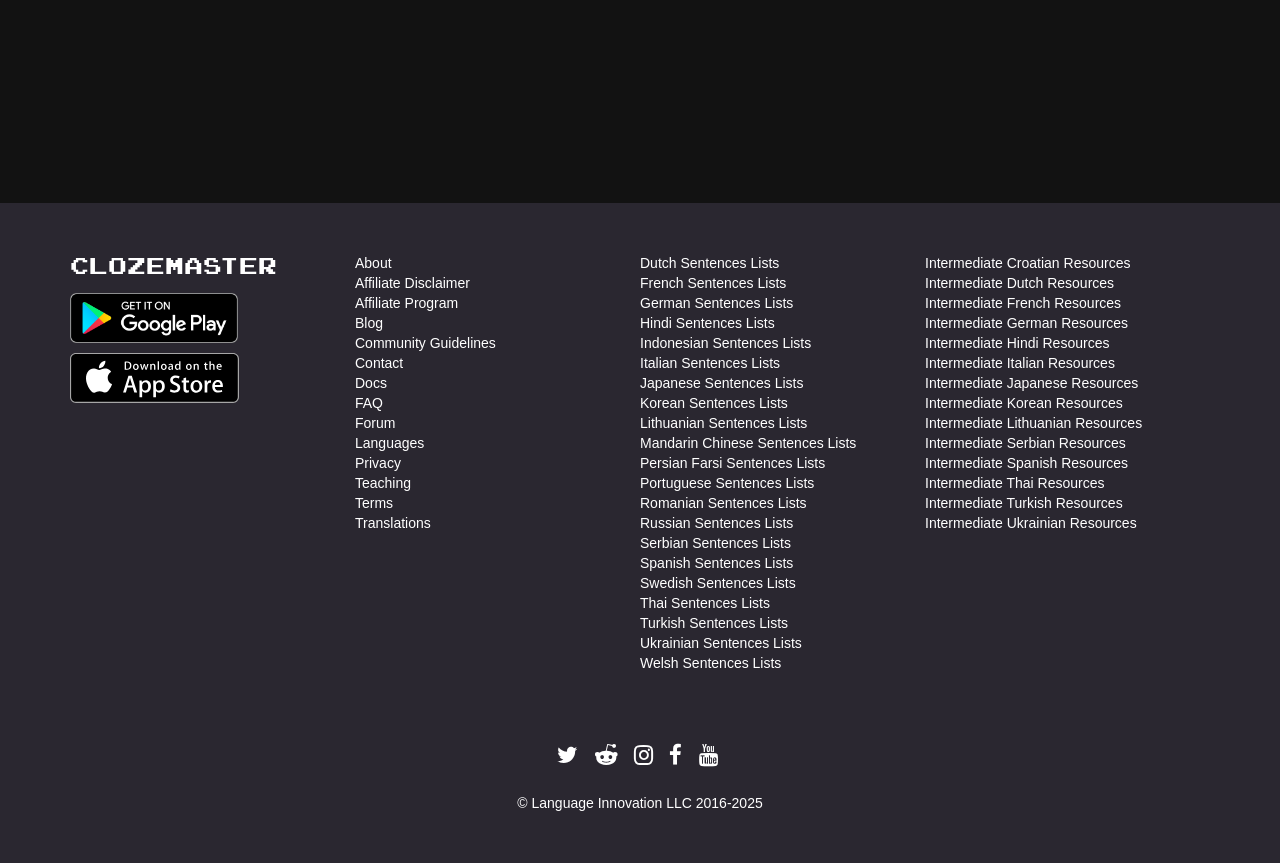 scroll, scrollTop: 0, scrollLeft: 0, axis: both 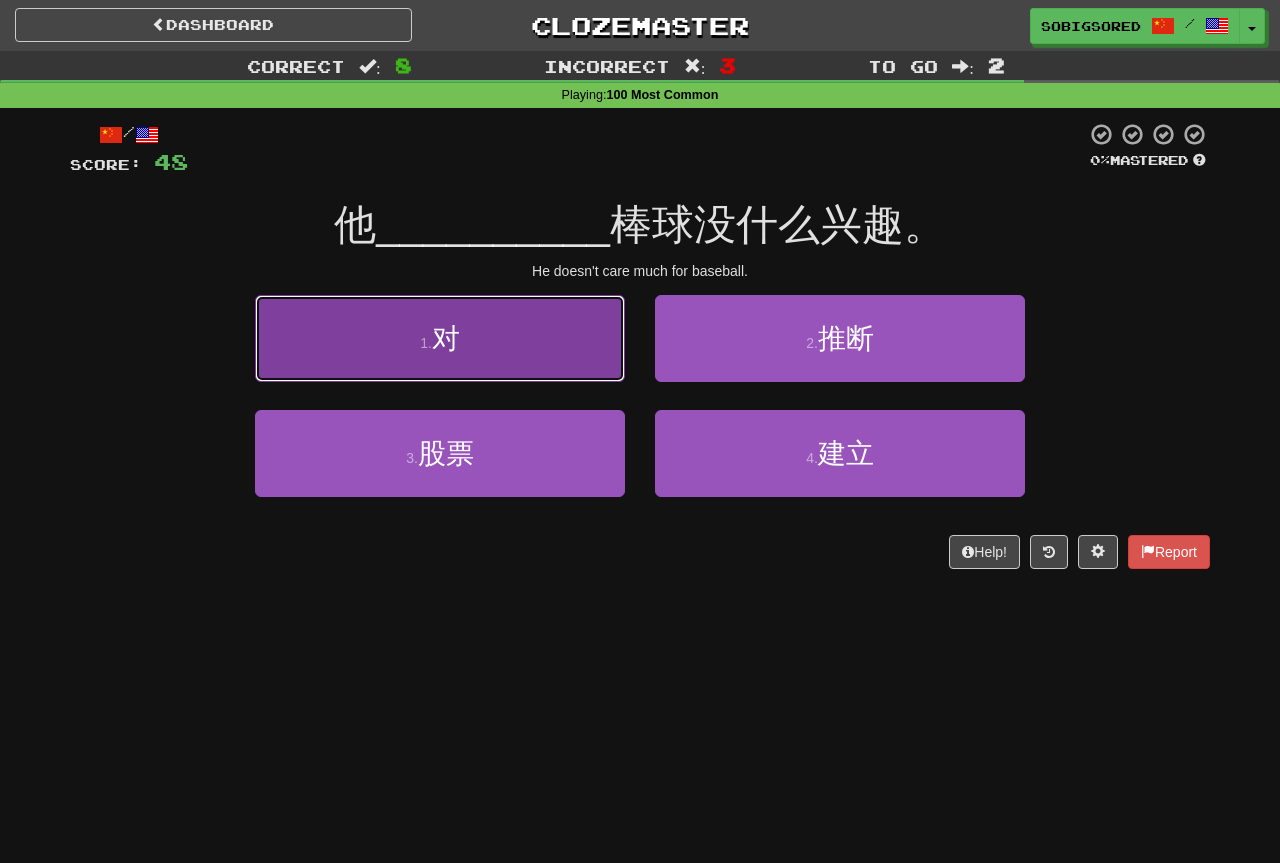 click on "1 .  对" at bounding box center (440, 338) 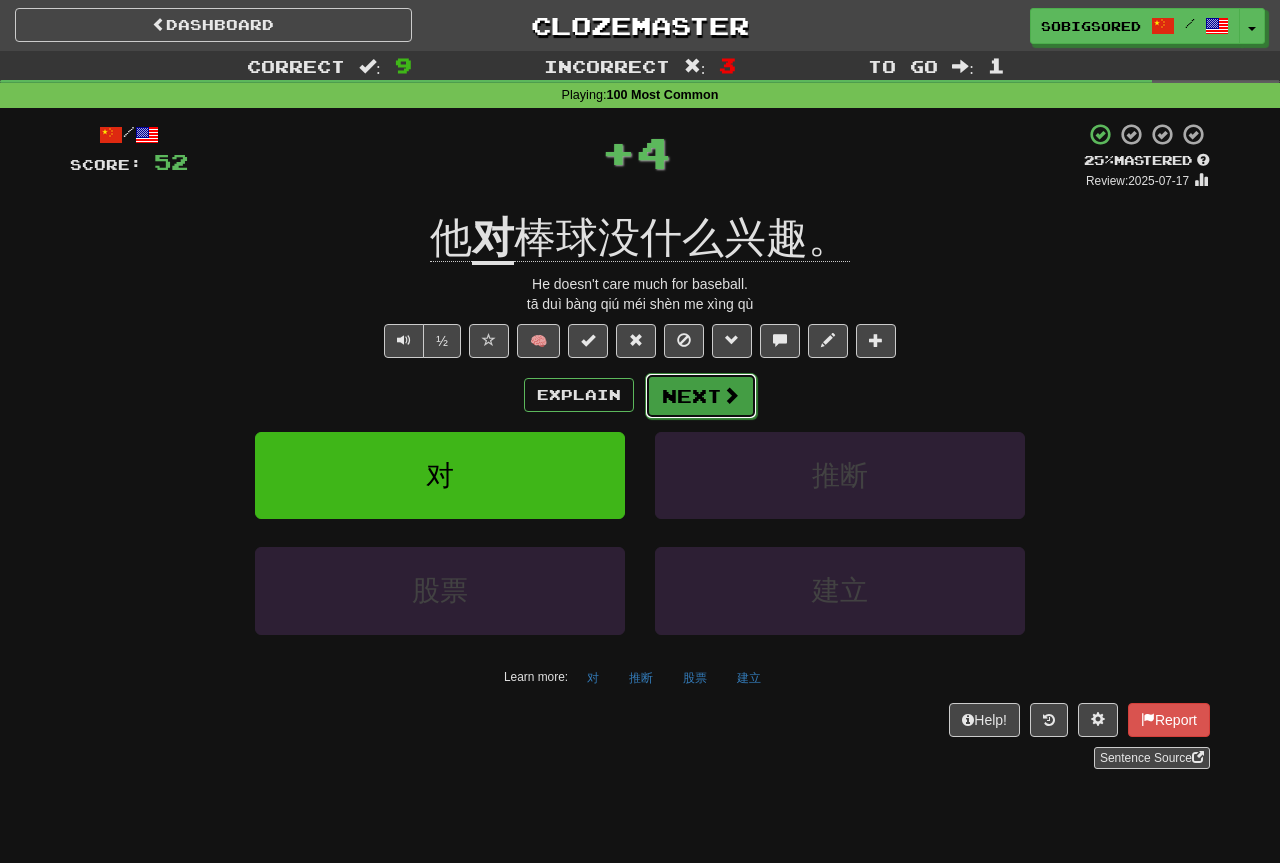click on "Next" at bounding box center [701, 396] 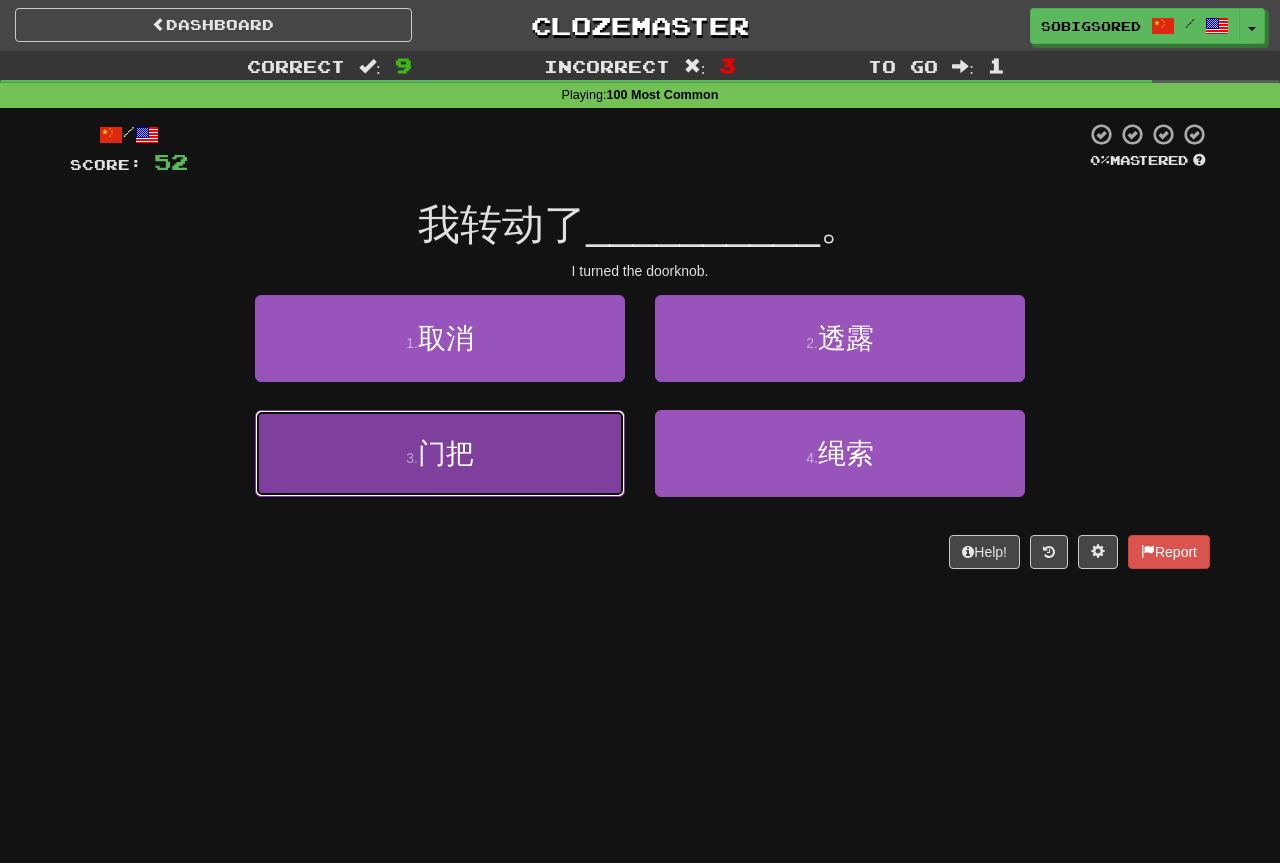 click on "3 .  门把" at bounding box center [440, 453] 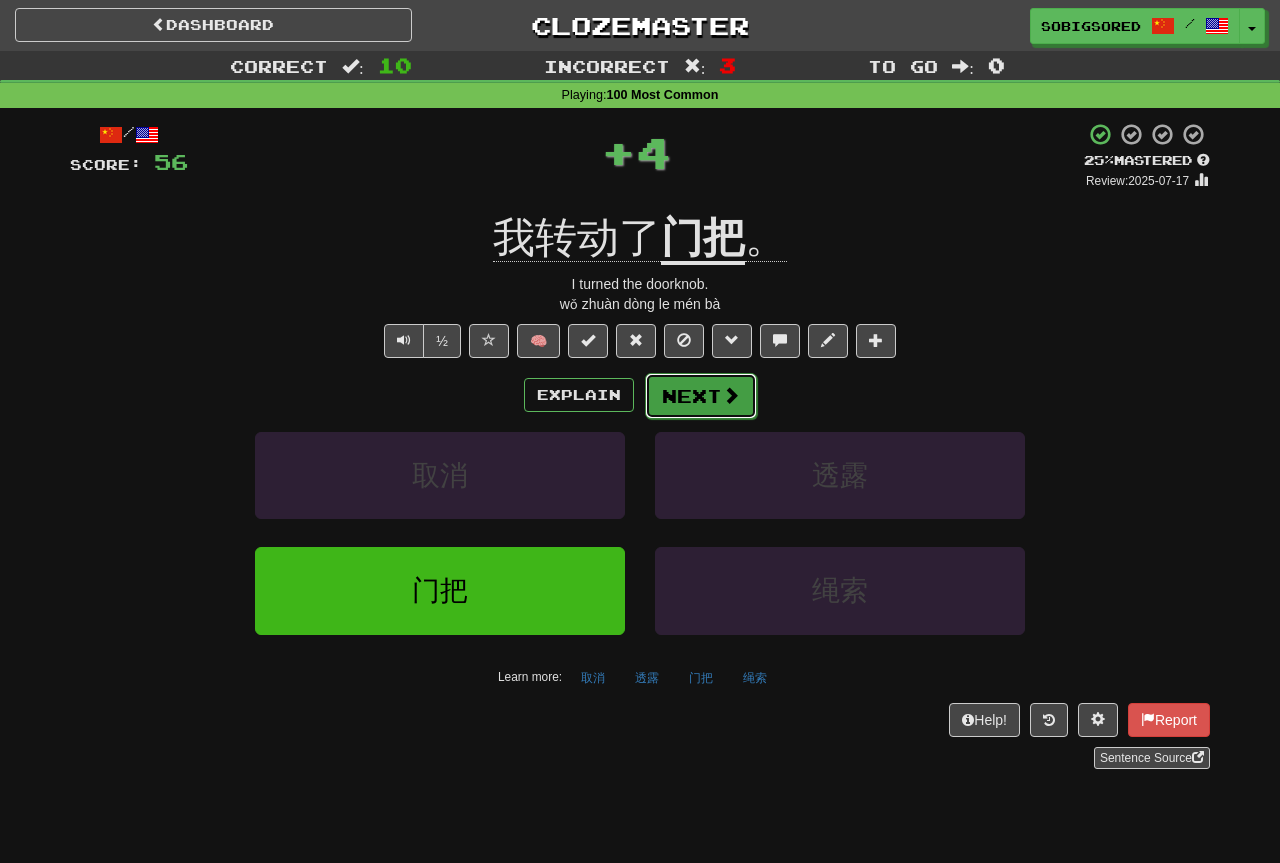 click on "Next" at bounding box center (701, 396) 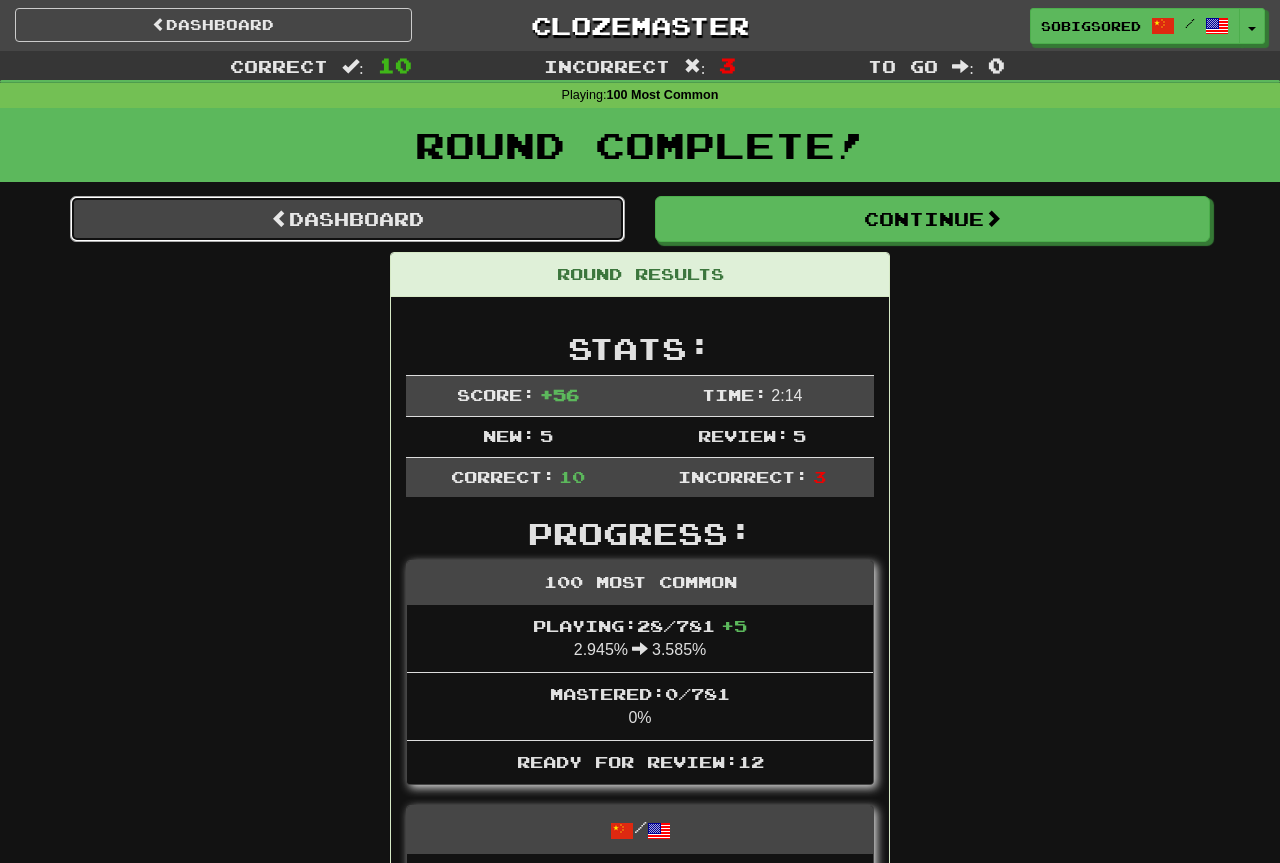 click on "Dashboard" at bounding box center [347, 219] 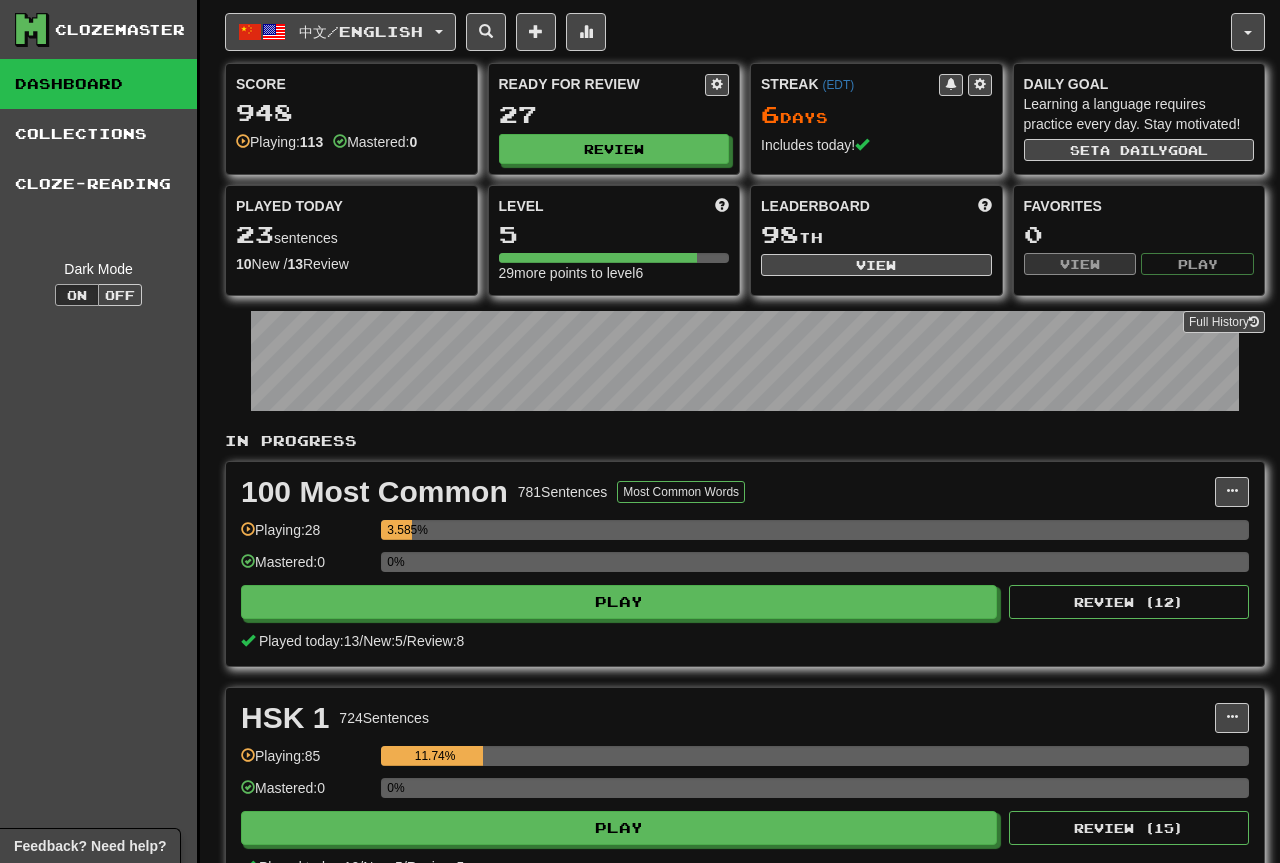 scroll, scrollTop: 0, scrollLeft: 0, axis: both 